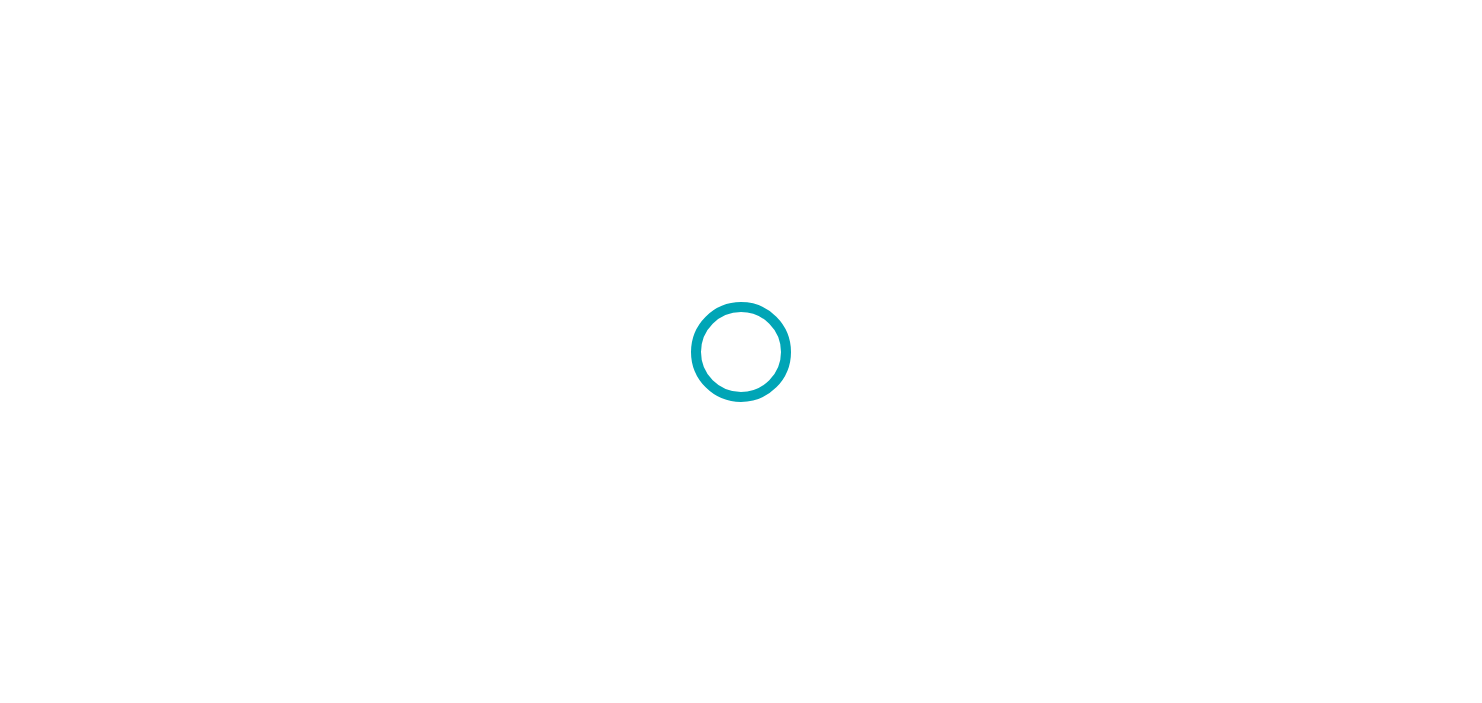 scroll, scrollTop: 0, scrollLeft: 0, axis: both 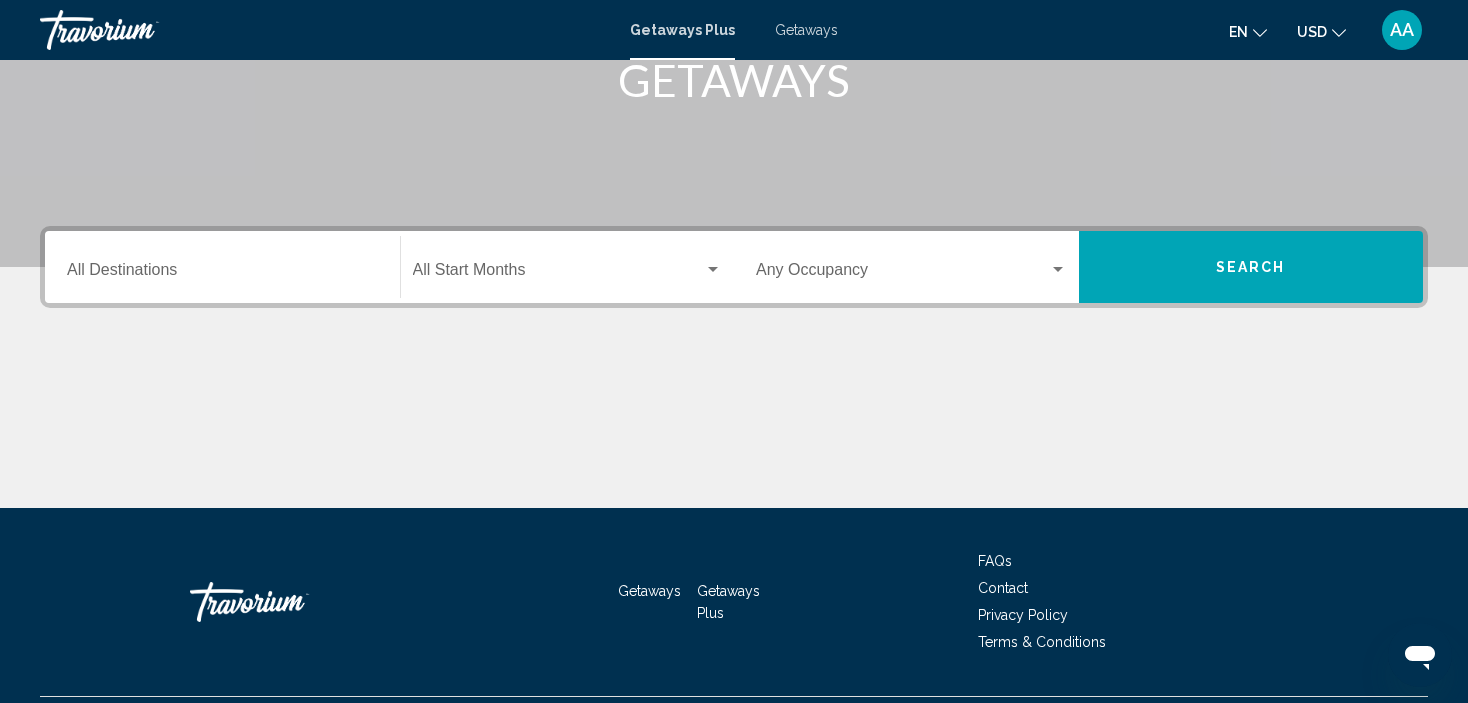 click on "Start Month All Start Months" 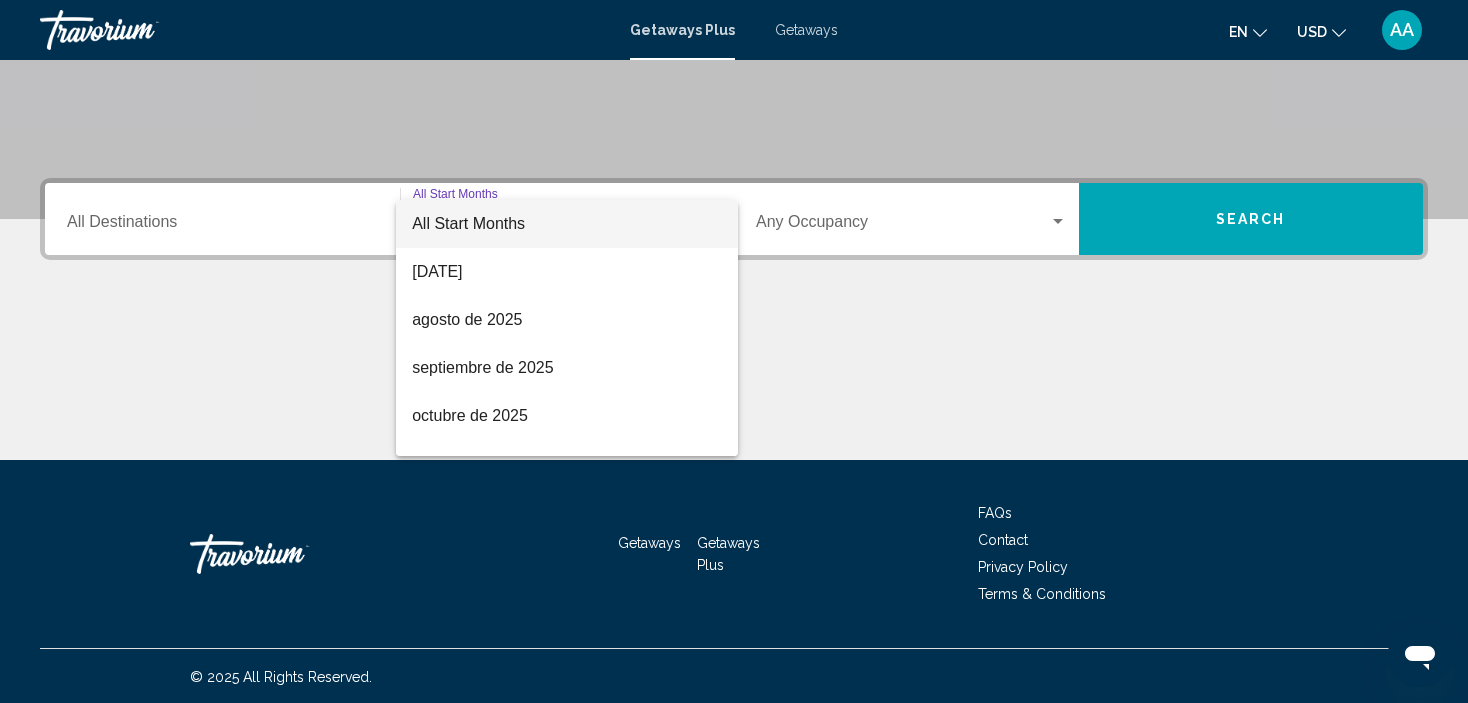 scroll, scrollTop: 382, scrollLeft: 0, axis: vertical 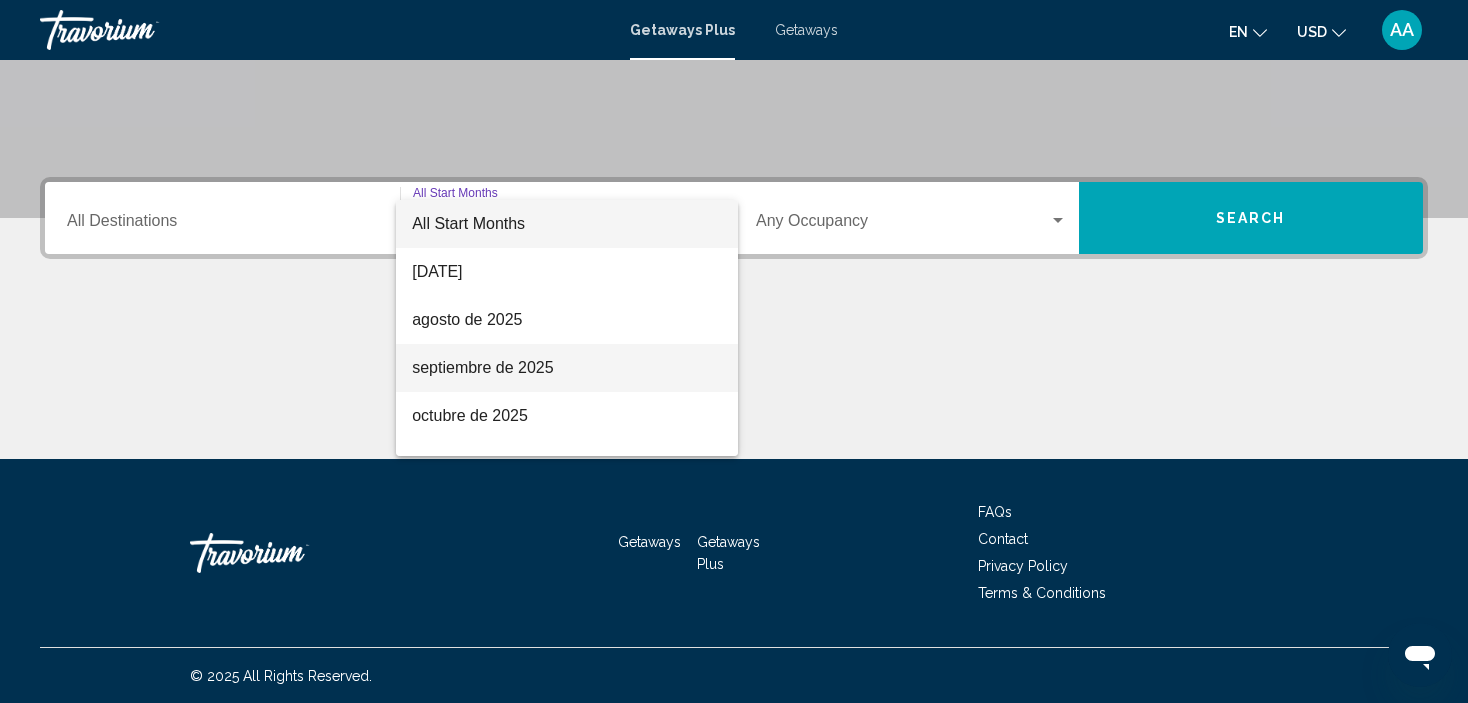click on "septiembre de 2025" at bounding box center [567, 368] 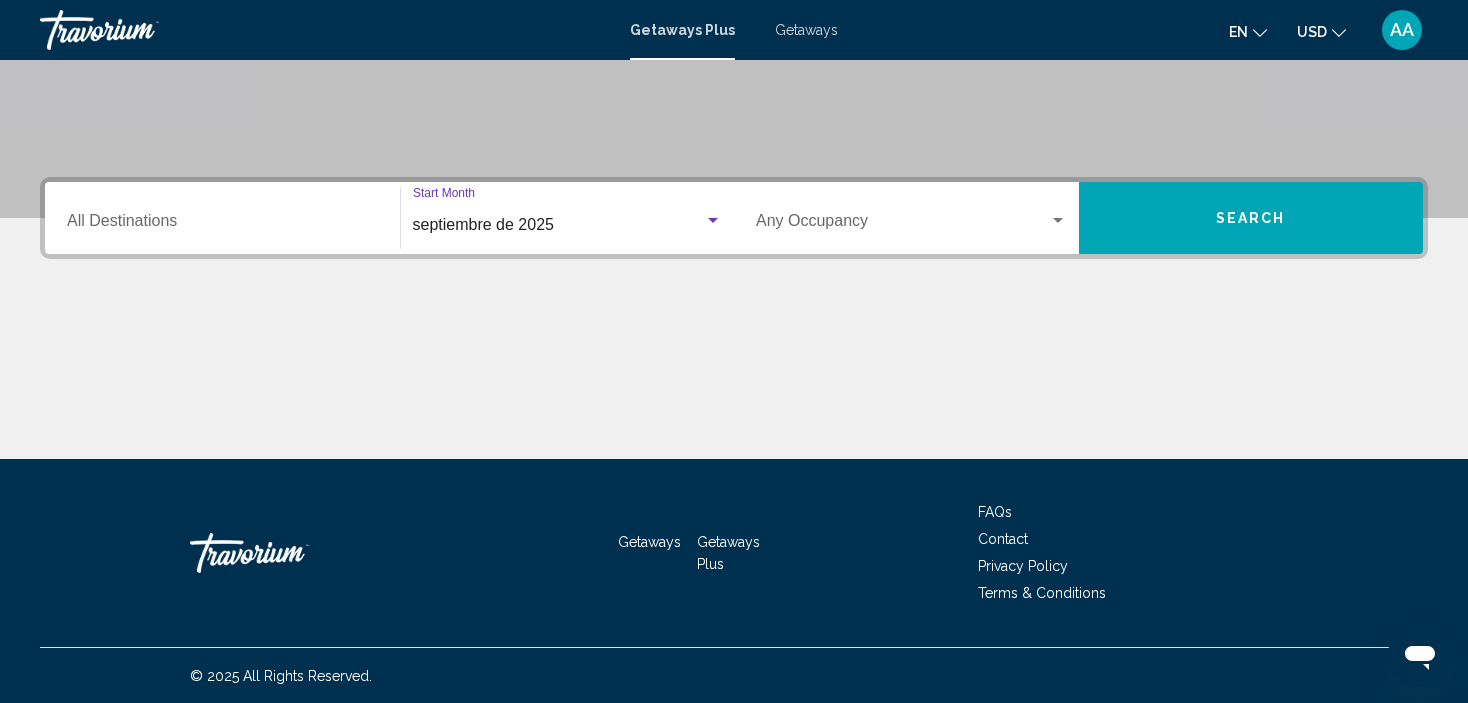 click on "Search" at bounding box center [1251, 218] 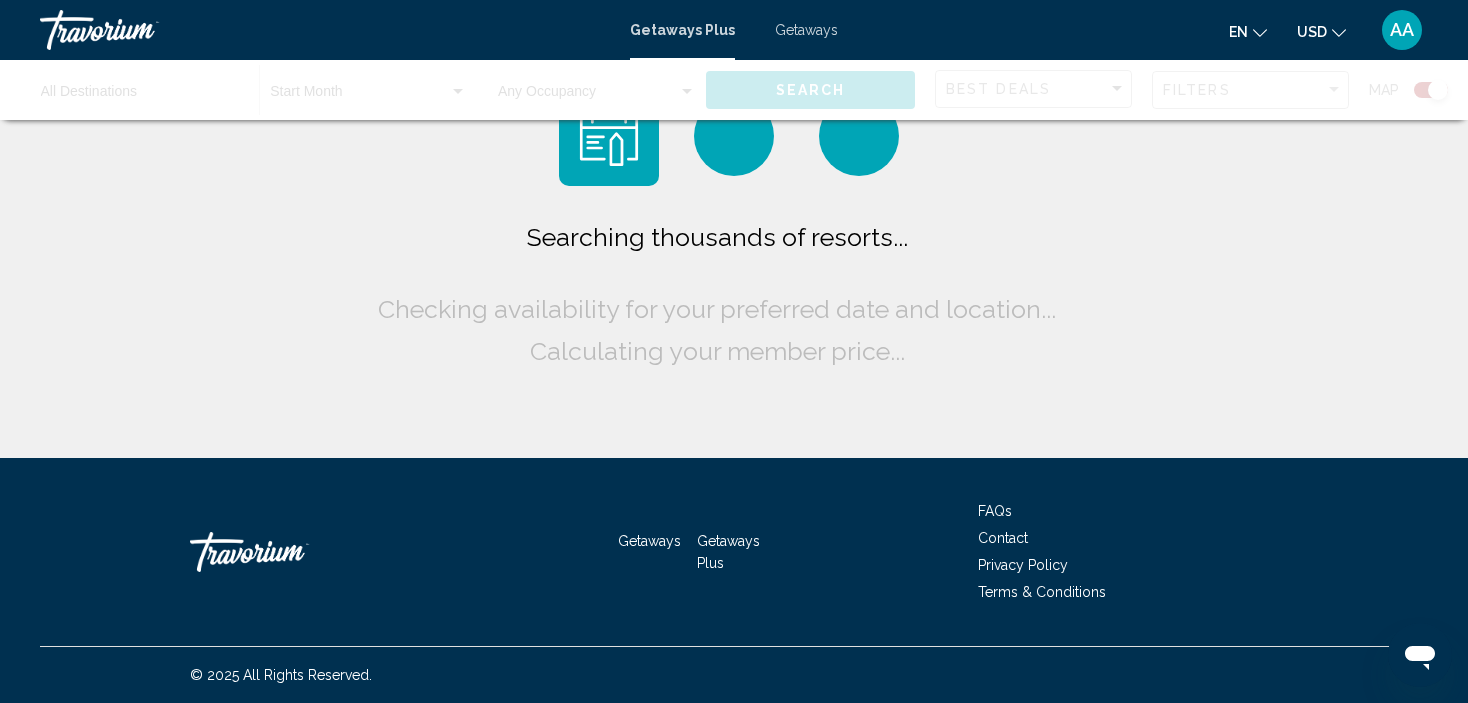 scroll, scrollTop: 0, scrollLeft: 0, axis: both 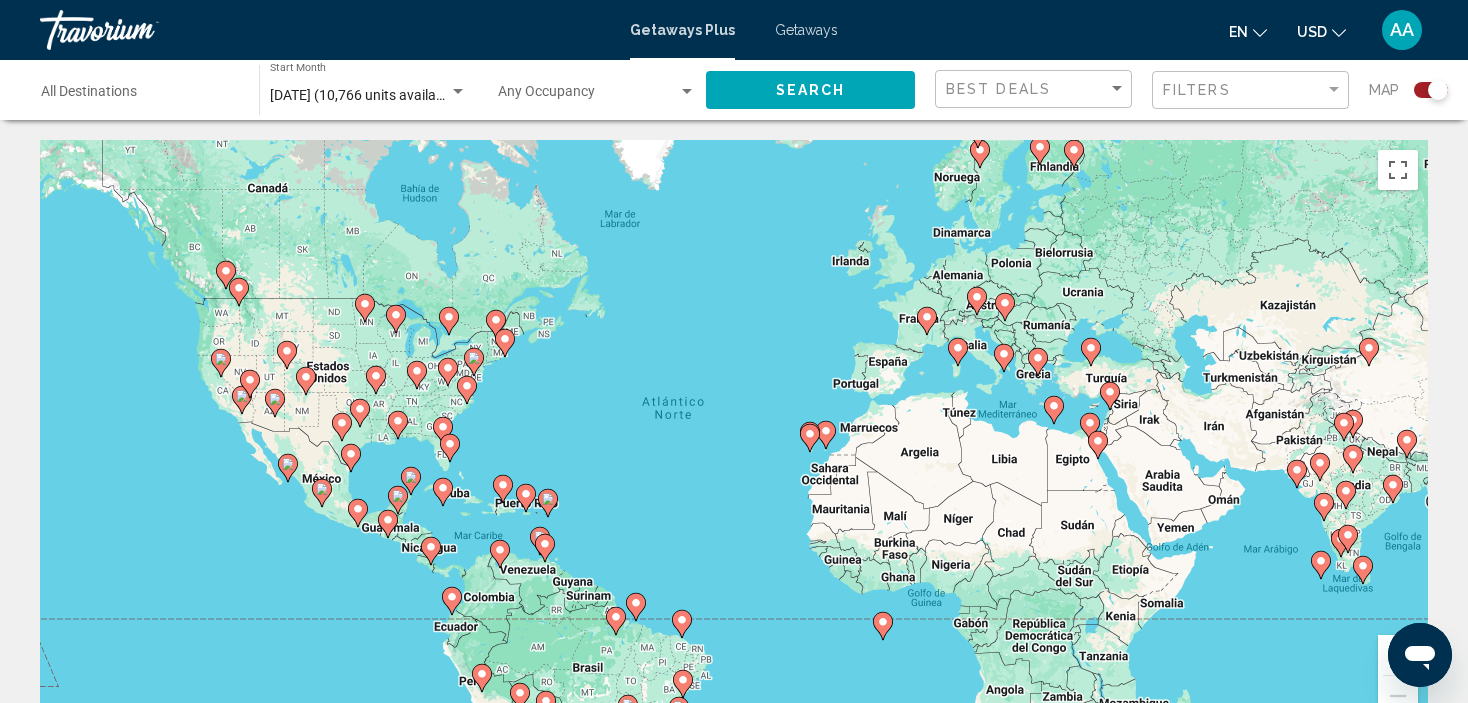 click 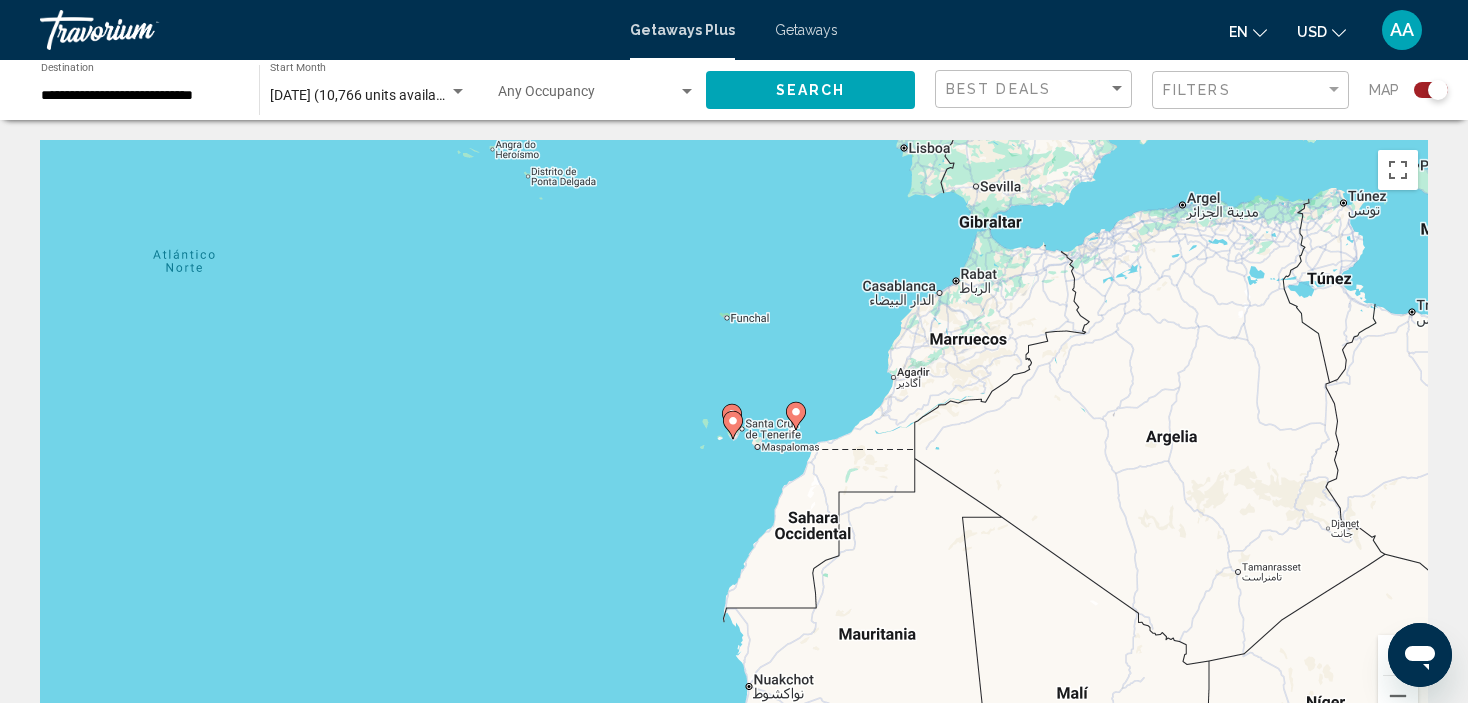 click on "Para desplazarte, pulsa las teclas [PERSON_NAME]. Para activar la función de arrastre con el teclado, pulsa Alt + Intro. Cuando hayas habilitado esa función, usa las teclas [PERSON_NAME] para mover el marcador. Para completar el arrastre, pulsa Intro. Para cancelar, pulsa Escape." at bounding box center (734, 440) 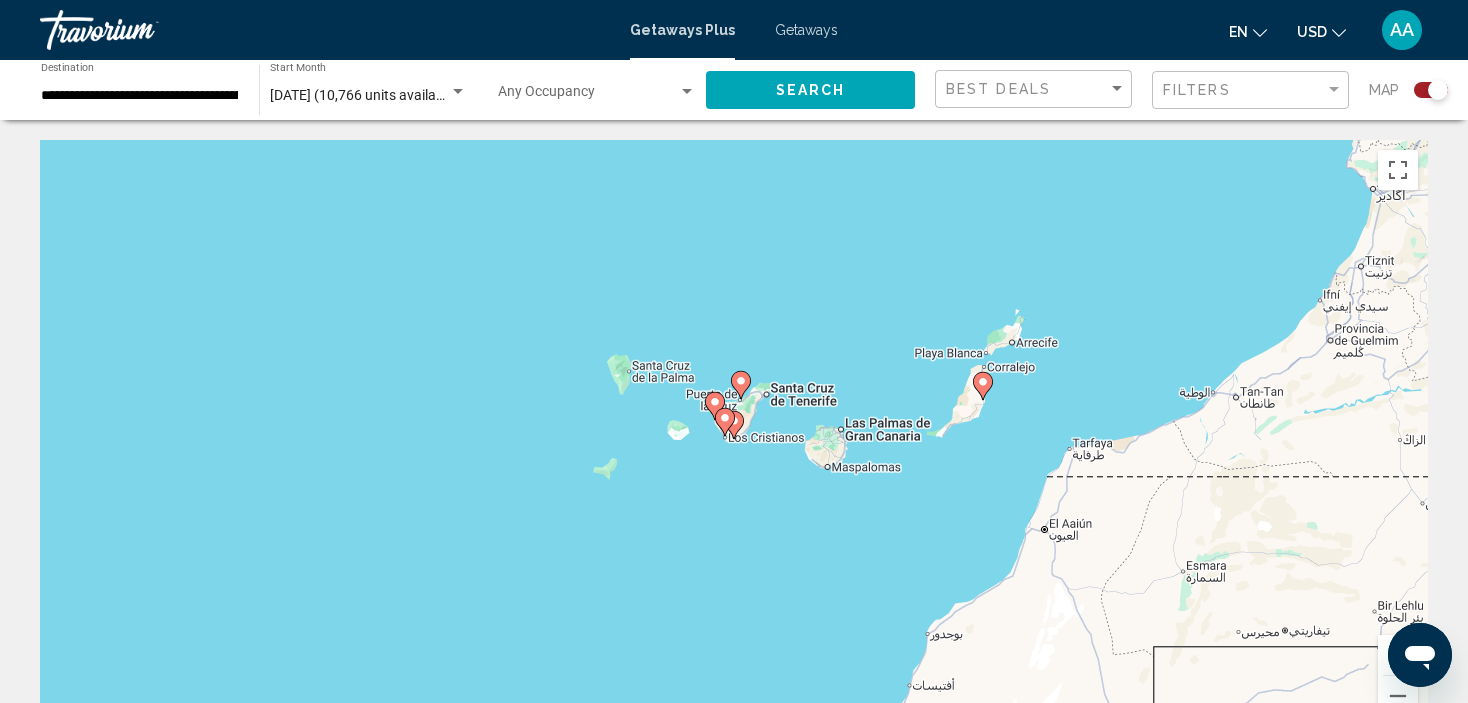 click 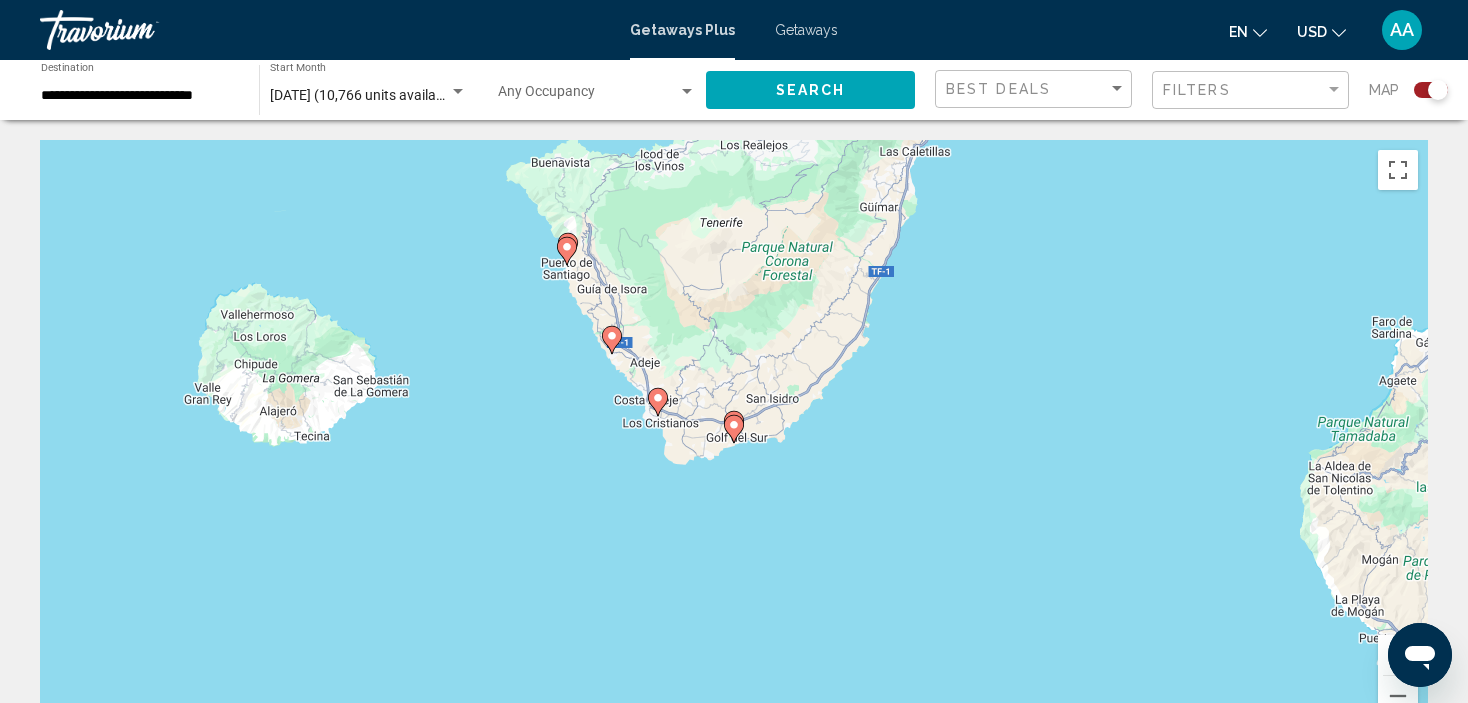 click at bounding box center (567, 251) 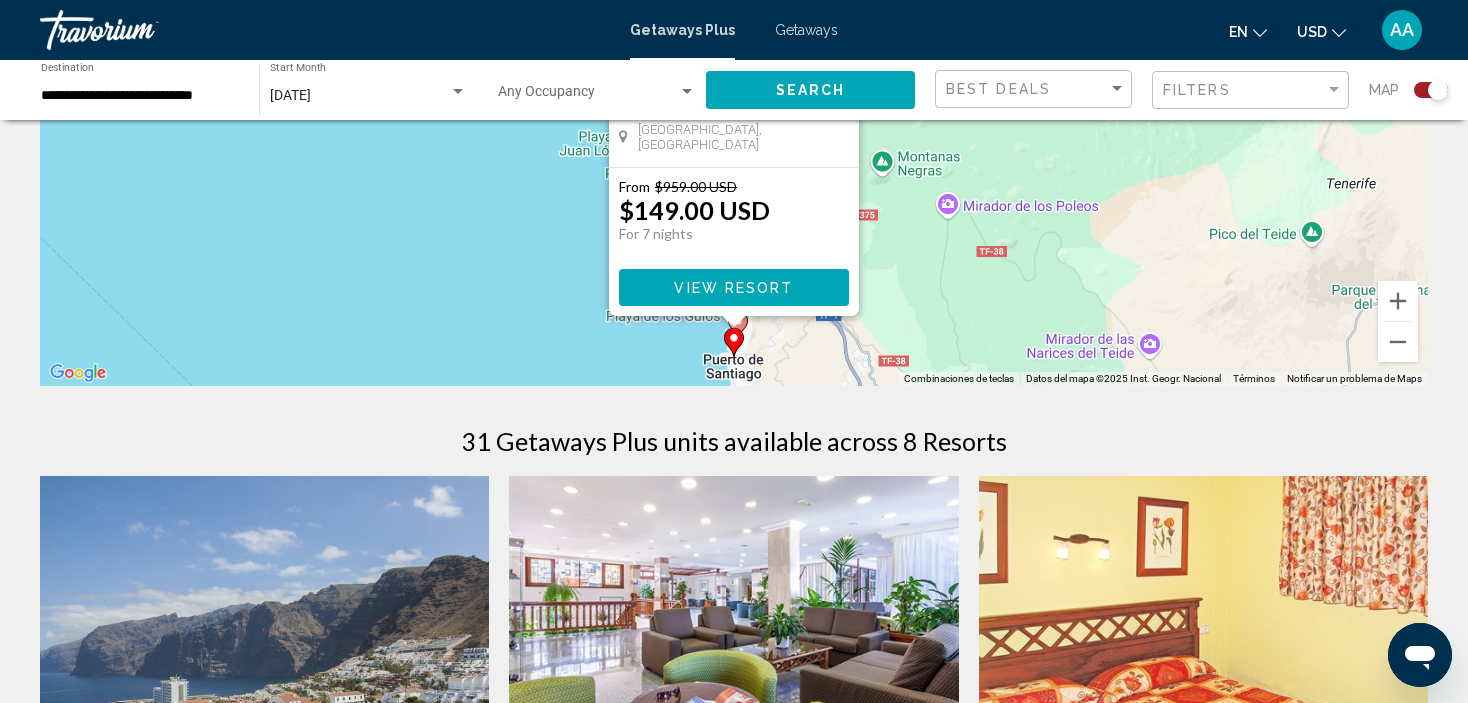 scroll, scrollTop: 376, scrollLeft: 0, axis: vertical 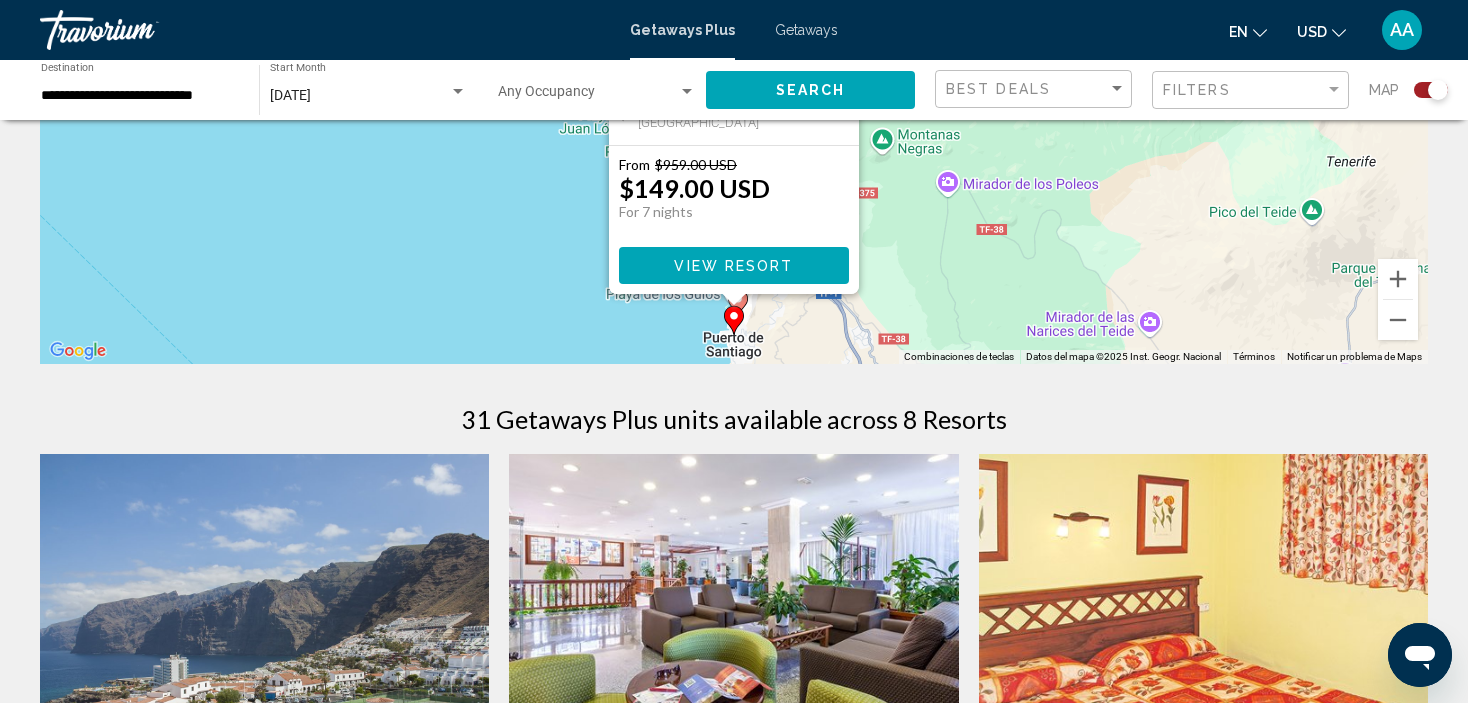 click on "Para desplazarte, pulsa las teclas [PERSON_NAME]. Para activar la función de arrastre con el teclado, pulsa Alt + Intro. Cuando hayas habilitado esa función, usa las teclas [PERSON_NAME] para mover el marcador. Para completar el arrastre, pulsa Intro. Para cancelar, pulsa Escape.  [GEOGRAPHIC_DATA]  -  This is an adults only resort
[GEOGRAPHIC_DATA], [GEOGRAPHIC_DATA] From $959.00 USD $149.00 USD For 7 nights You save  $810.00 USD  View Resort" at bounding box center (734, 64) 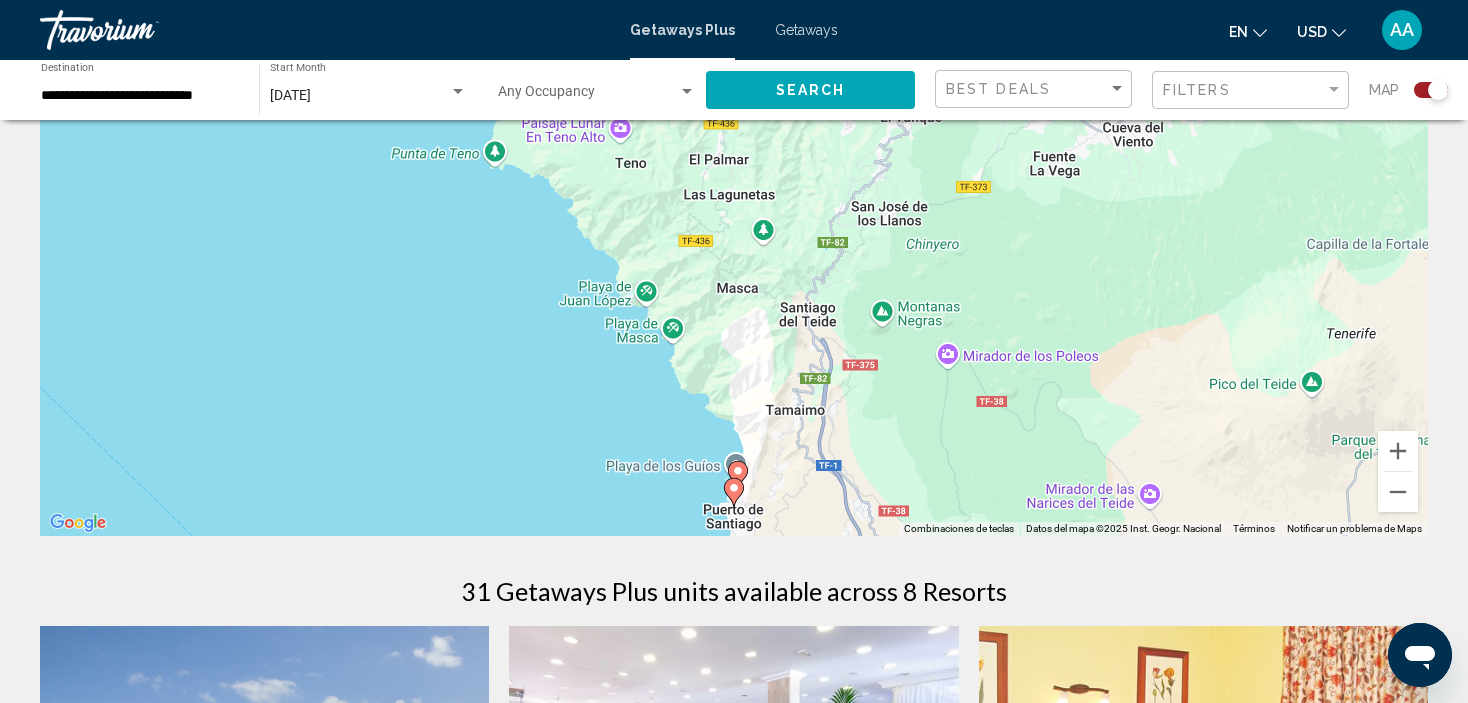 scroll, scrollTop: 0, scrollLeft: 0, axis: both 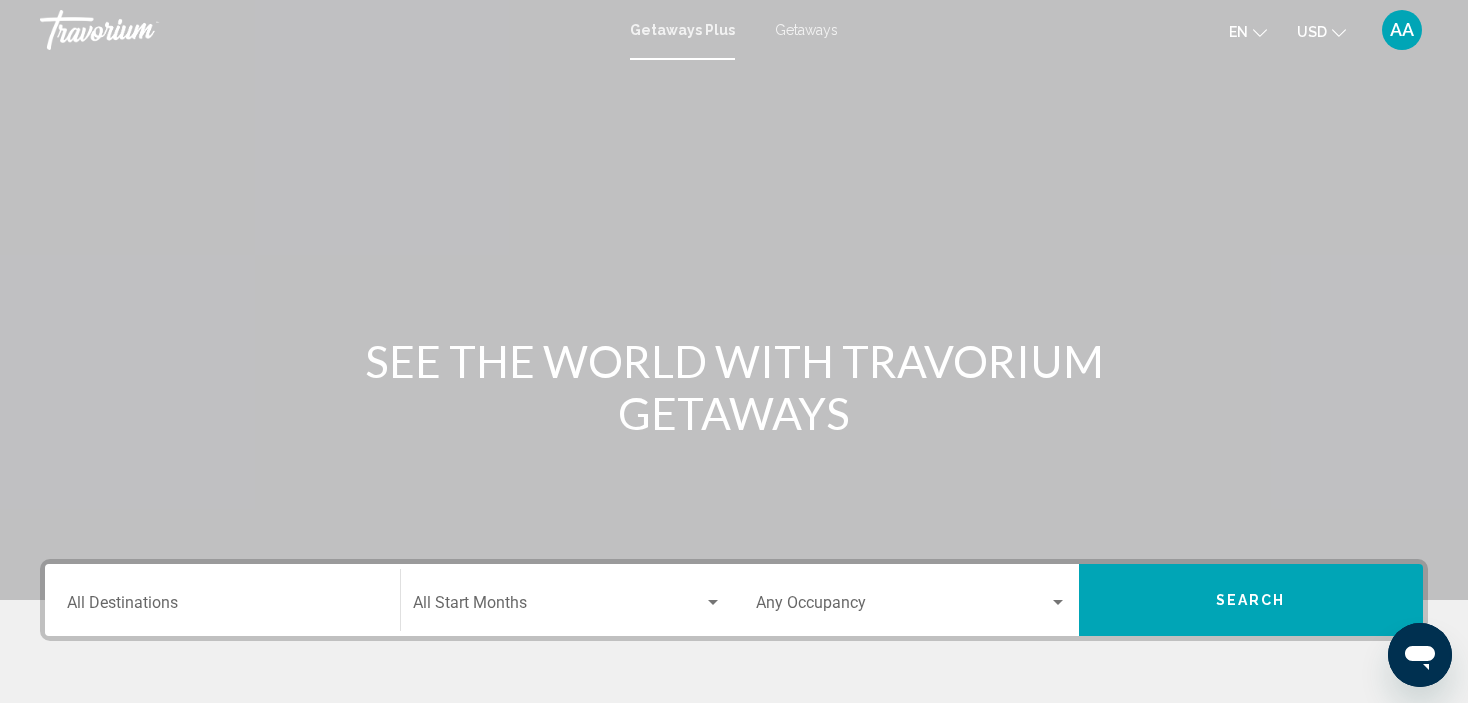 click on "Search" at bounding box center (1251, 600) 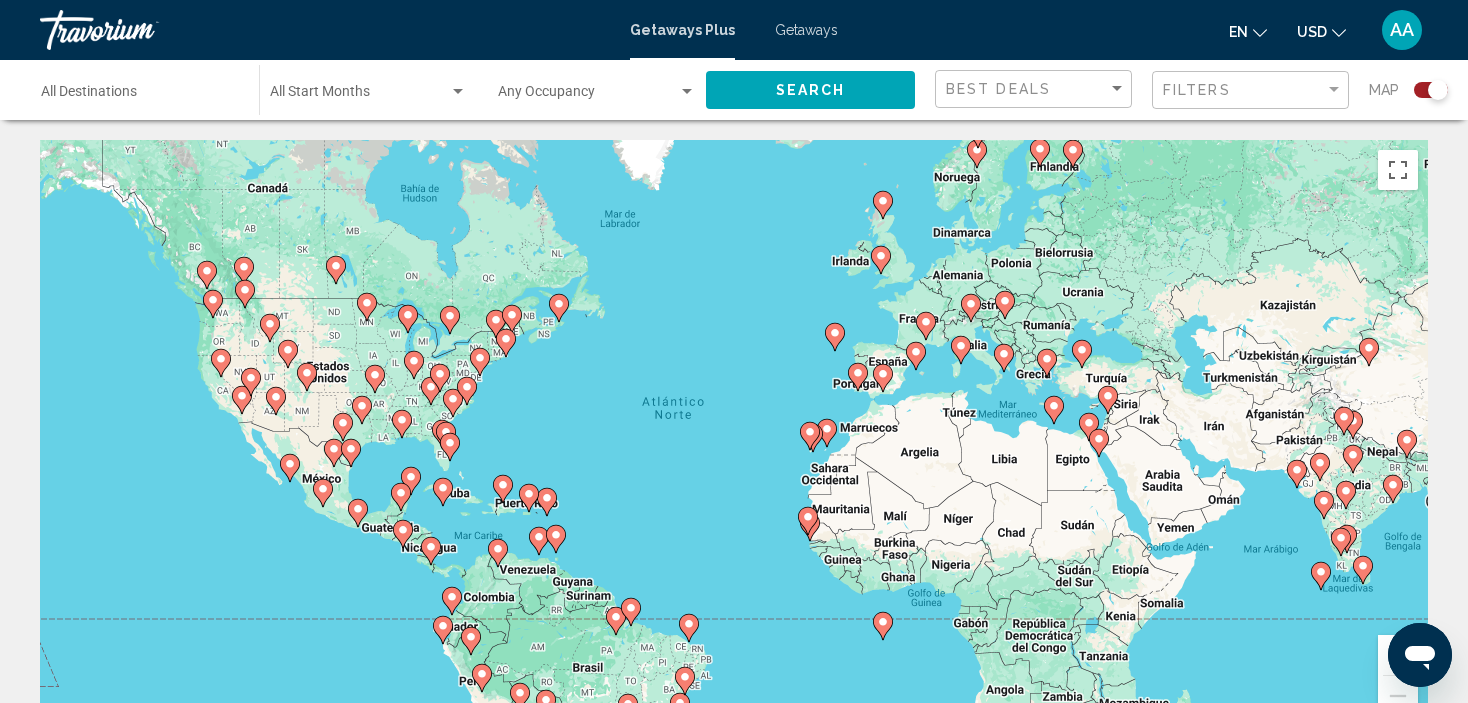 click 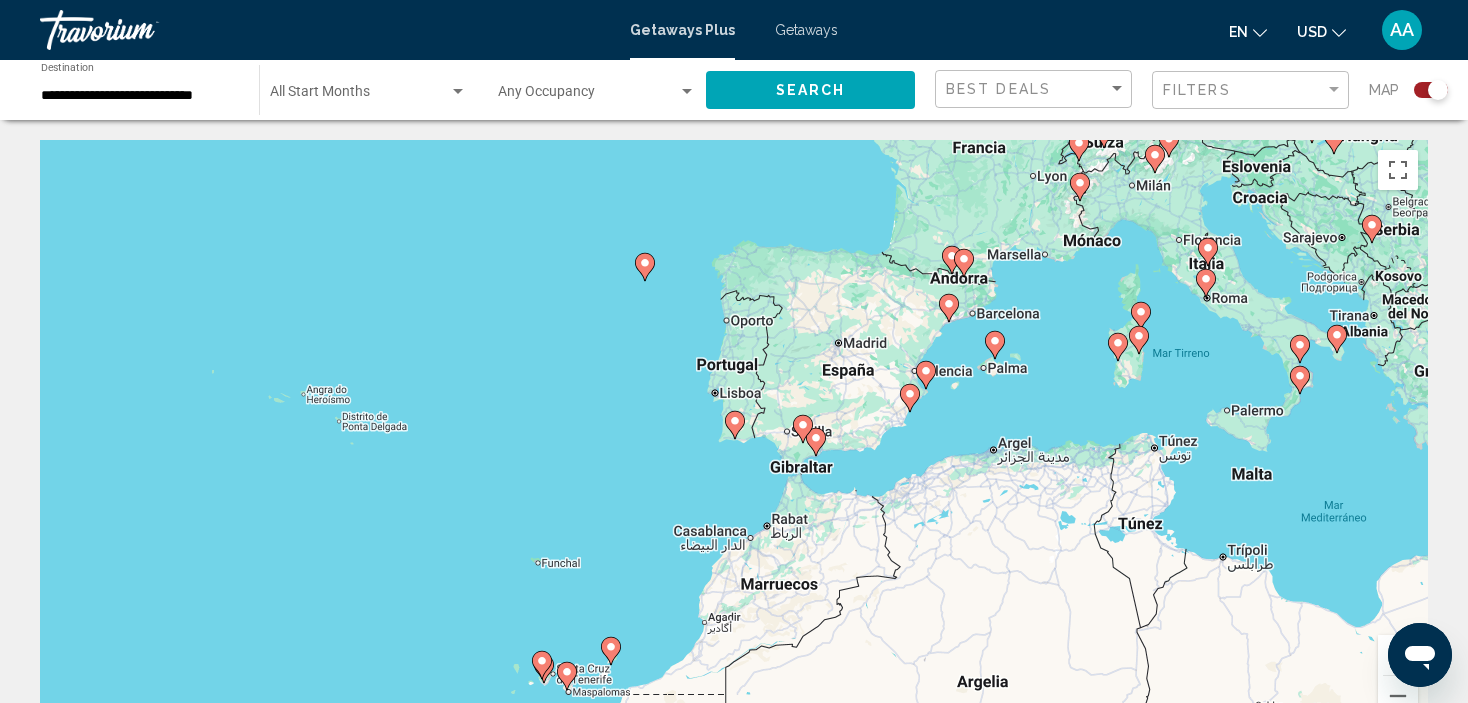 click 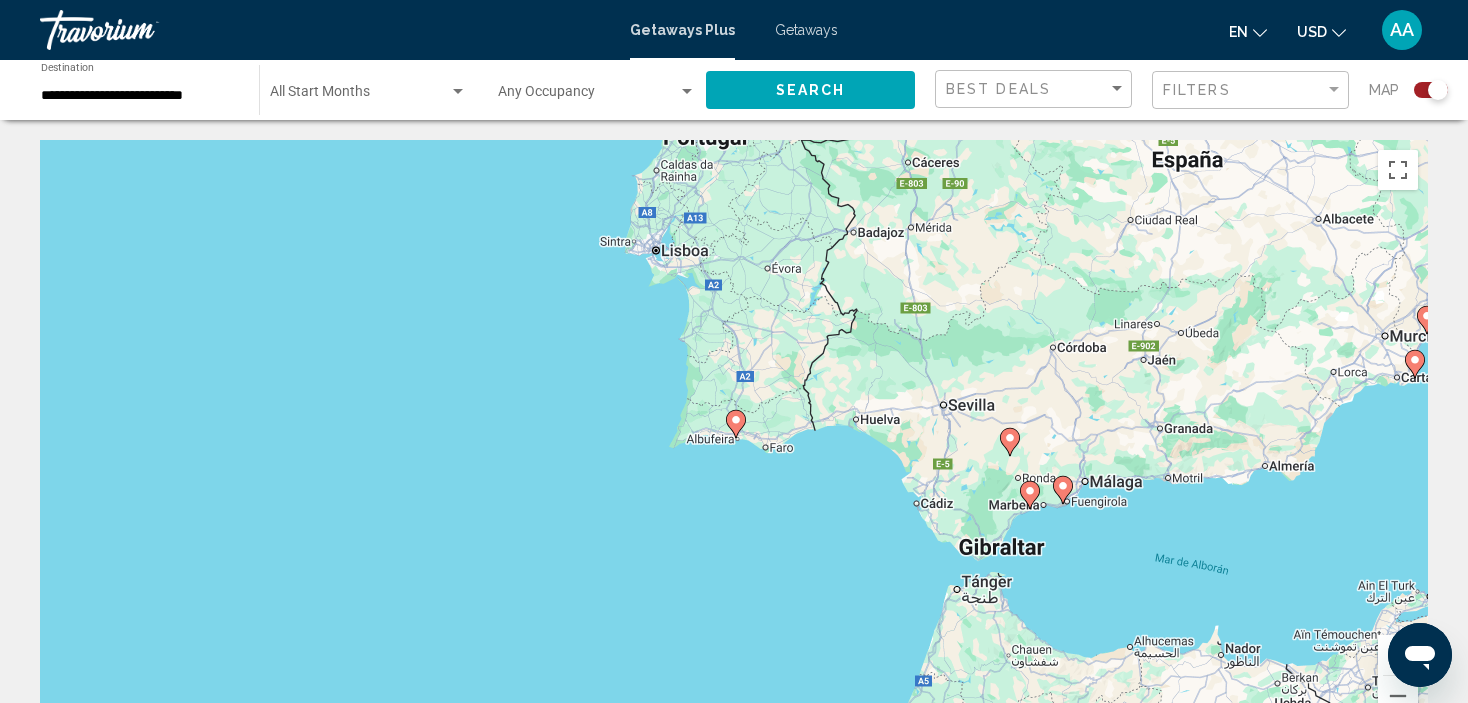 click 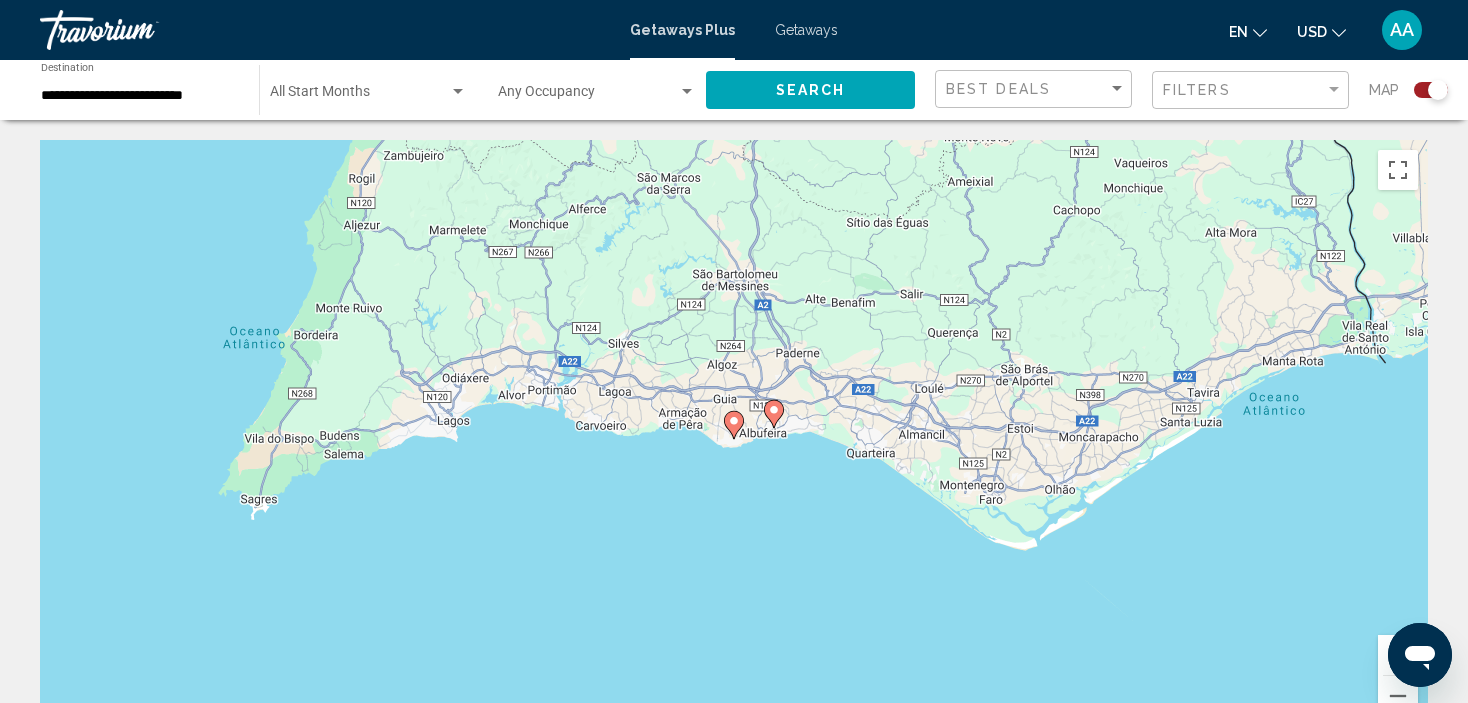 click 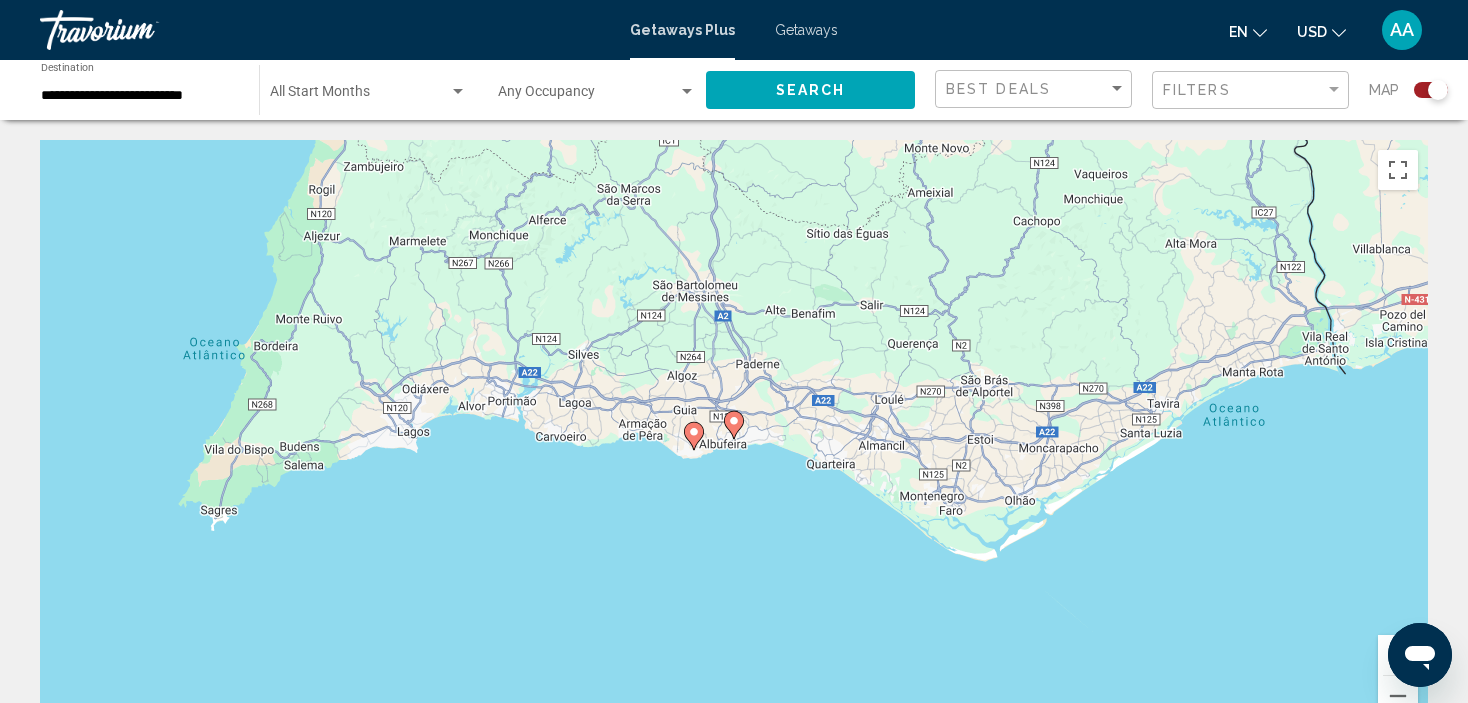 click on "Para desplazarte, pulsa las teclas [PERSON_NAME]. Para activar la función de arrastre con el teclado, pulsa Alt + Intro. Cuando hayas habilitado esa función, usa las teclas [PERSON_NAME] para mover el marcador. Para completar el arrastre, pulsa Intro. Para cancelar, pulsa Escape." at bounding box center [734, 440] 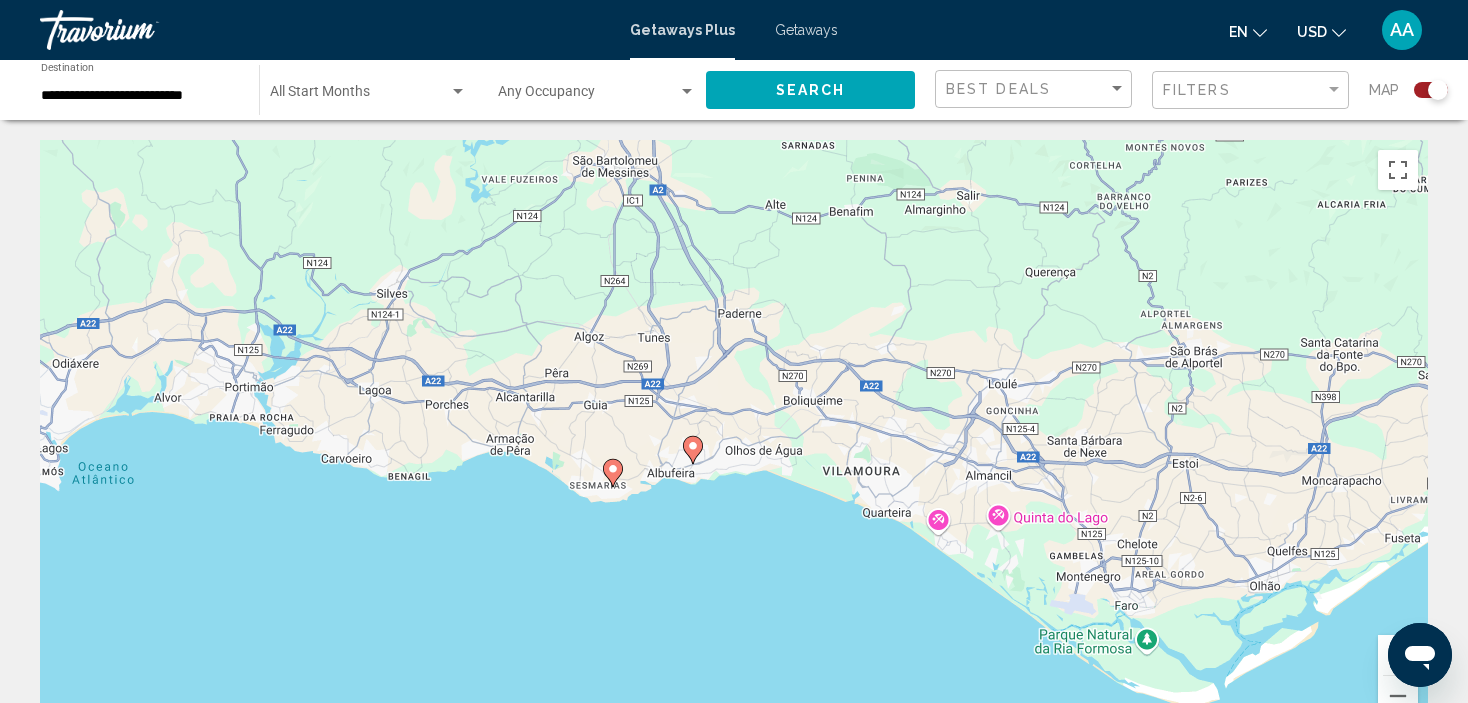 click on "Para desplazarte, pulsa las teclas [PERSON_NAME]. Para activar la función de arrastre con el teclado, pulsa Alt + Intro. Cuando hayas habilitado esa función, usa las teclas [PERSON_NAME] para mover el marcador. Para completar el arrastre, pulsa Intro. Para cancelar, pulsa Escape." at bounding box center (734, 440) 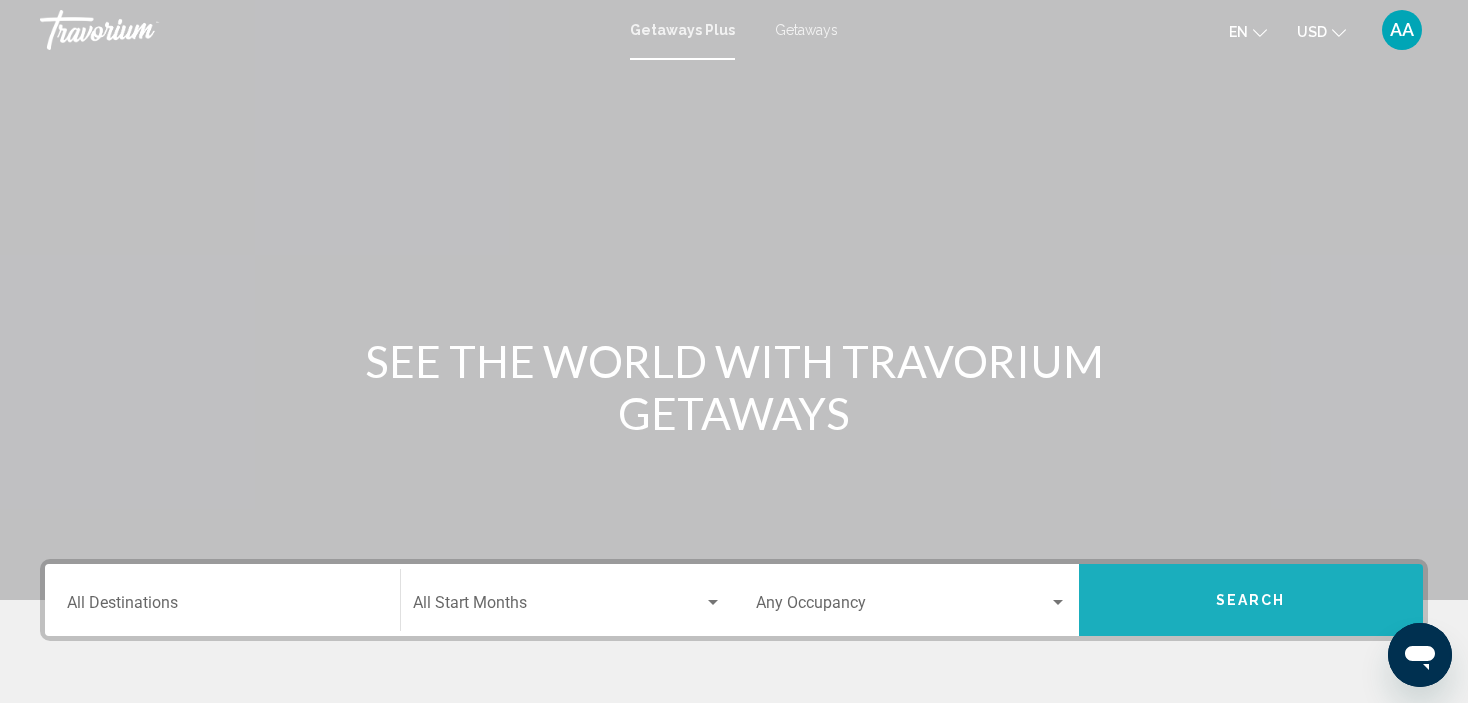 click on "Search" at bounding box center [1251, 600] 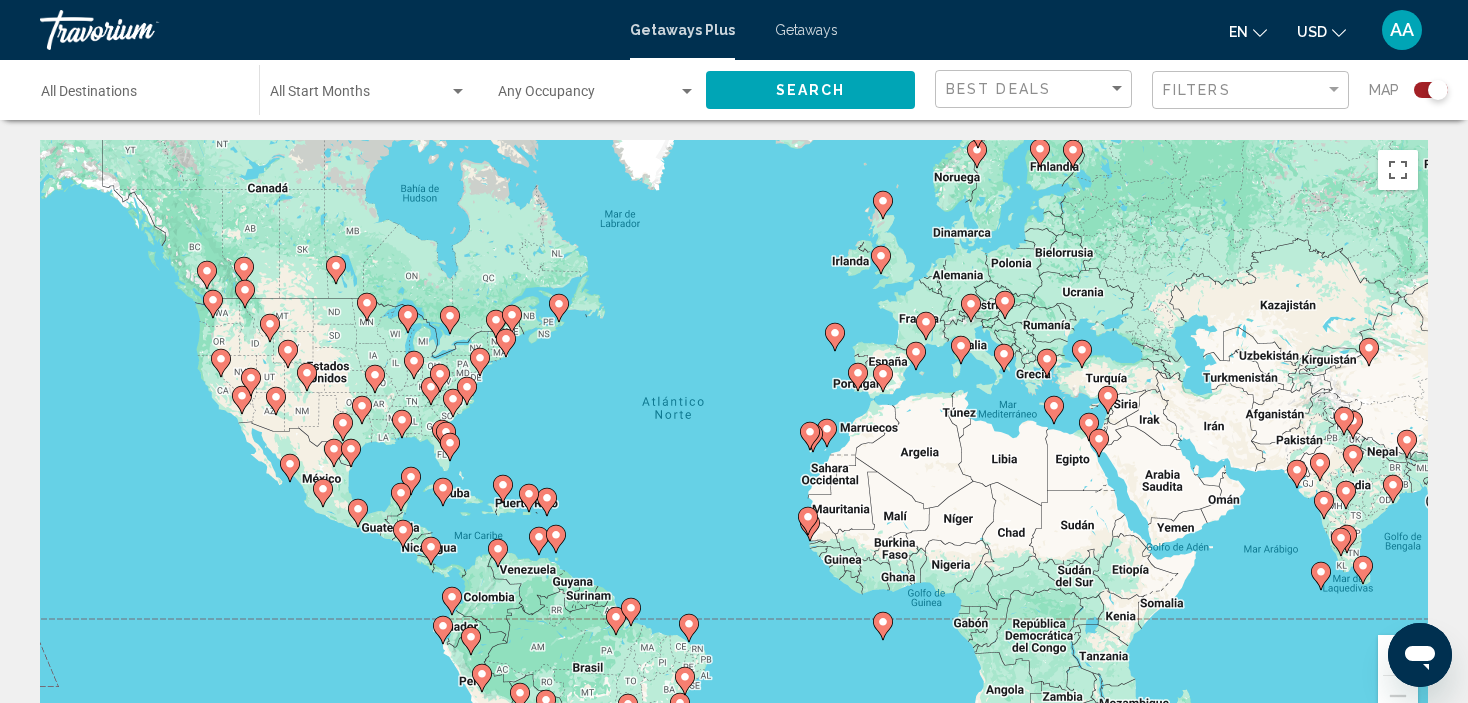 click 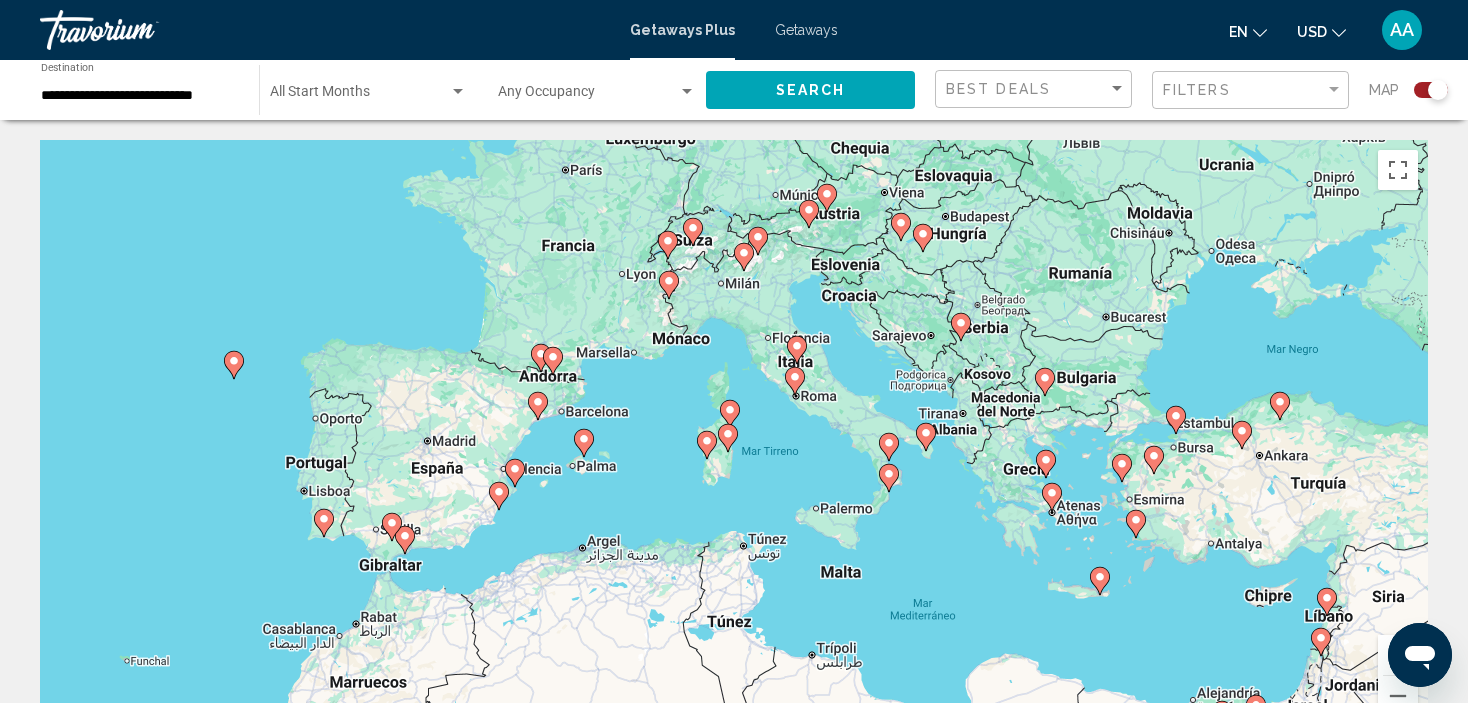 click 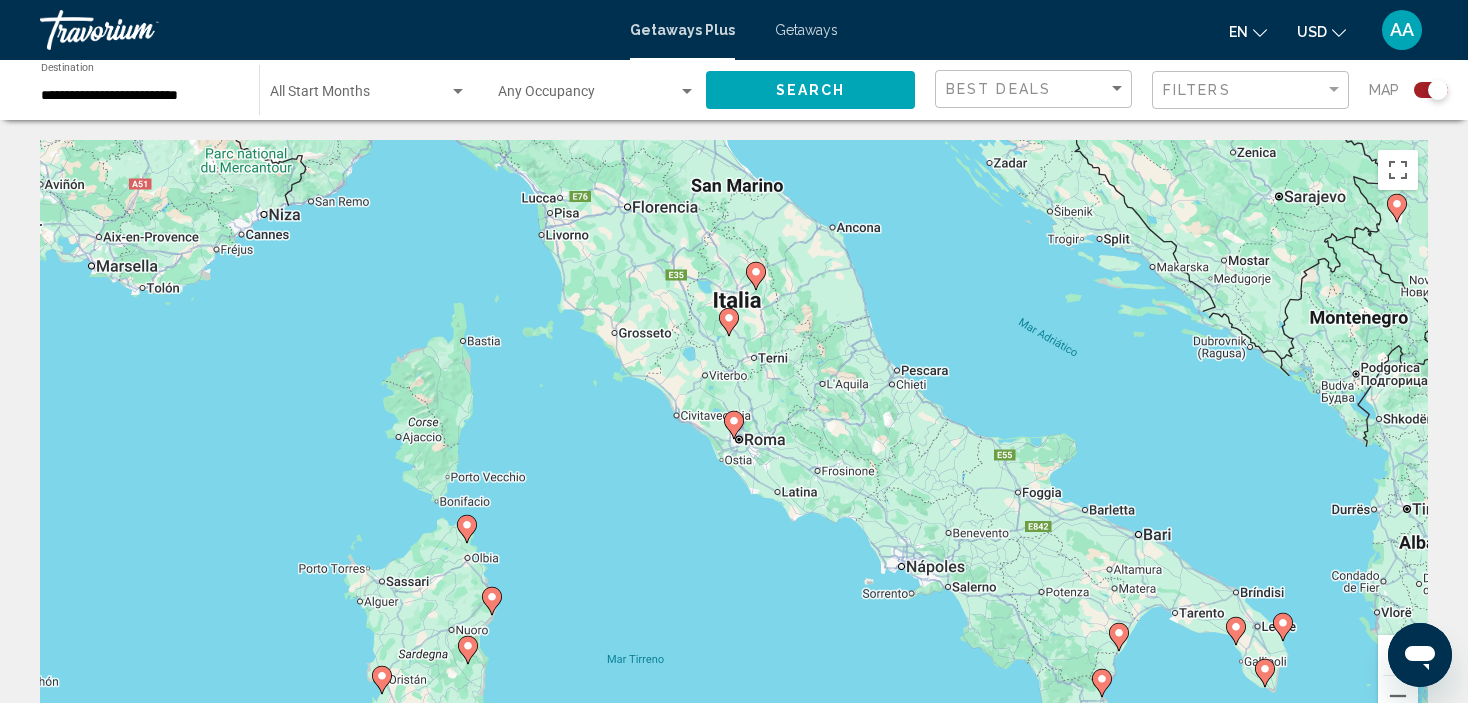 click 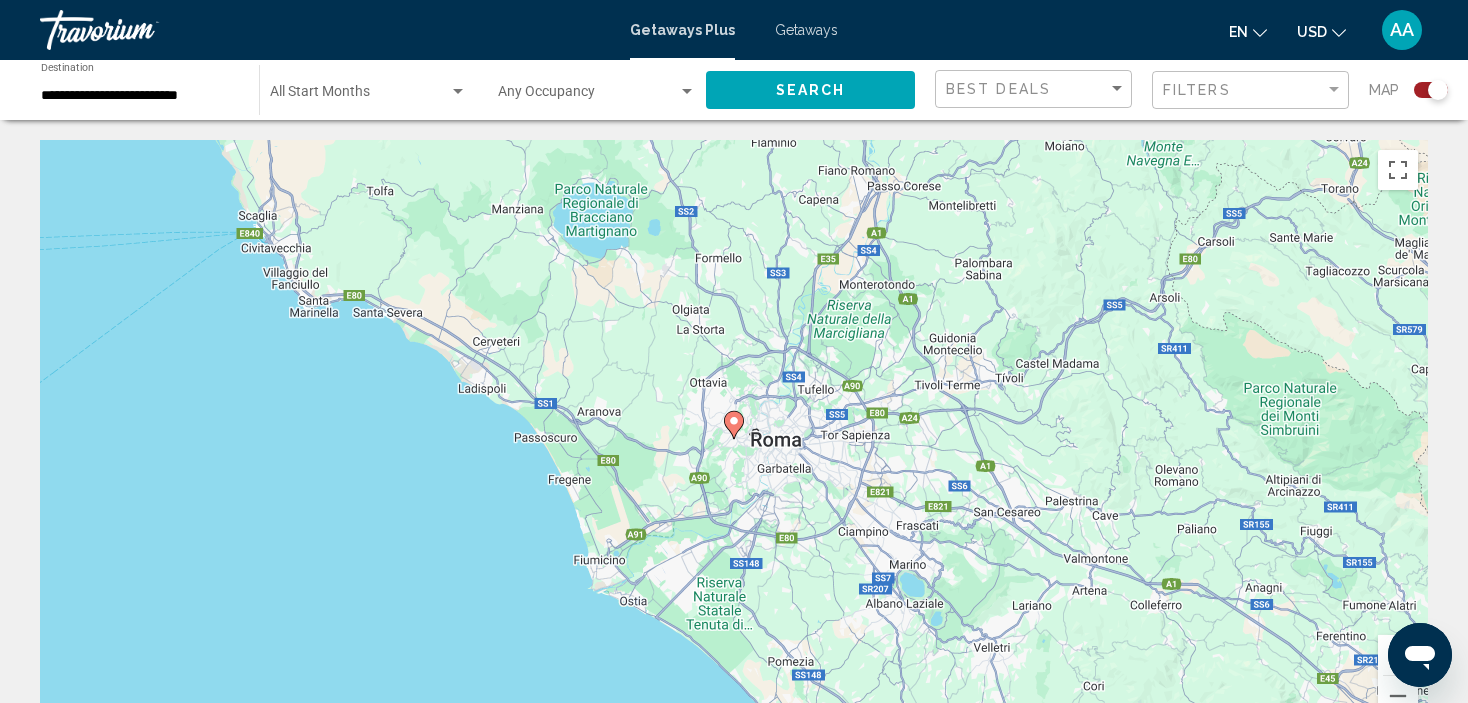 click 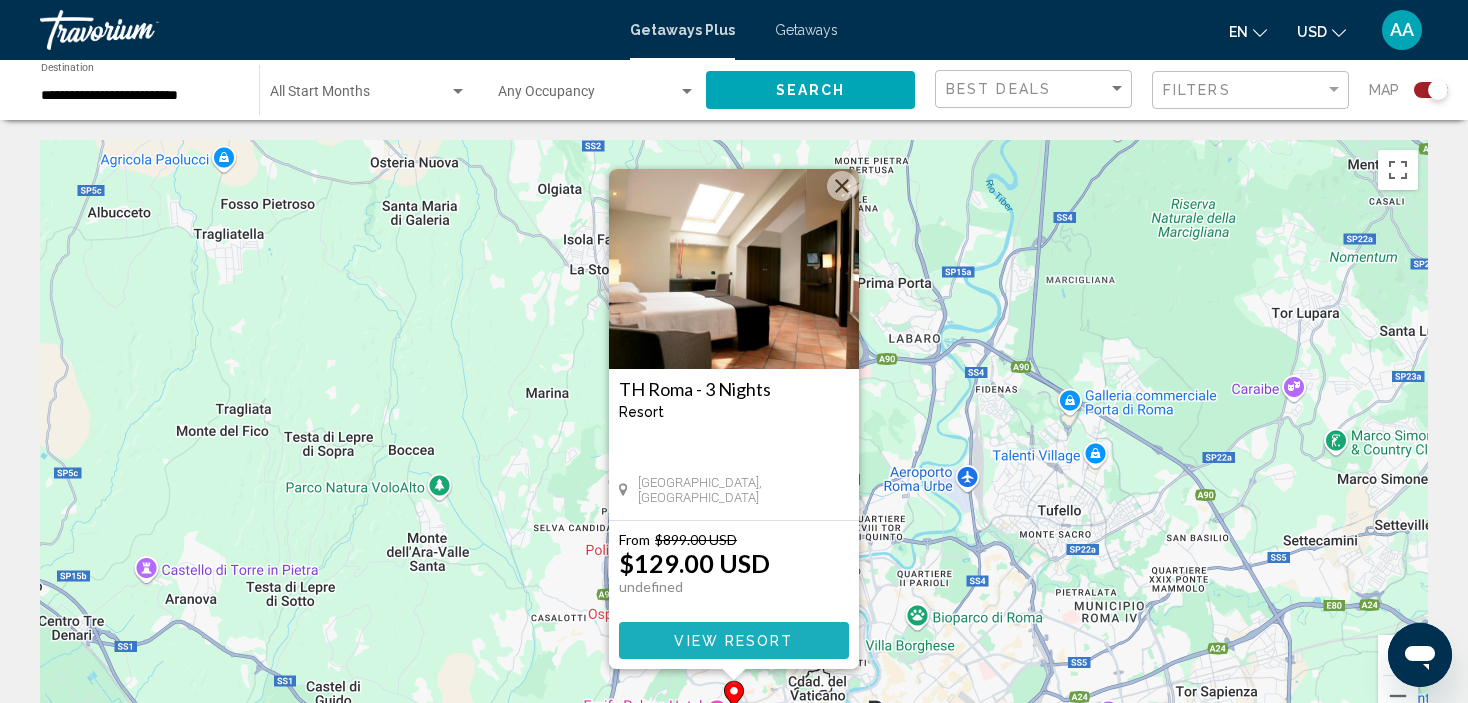 click on "View Resort" at bounding box center (733, 641) 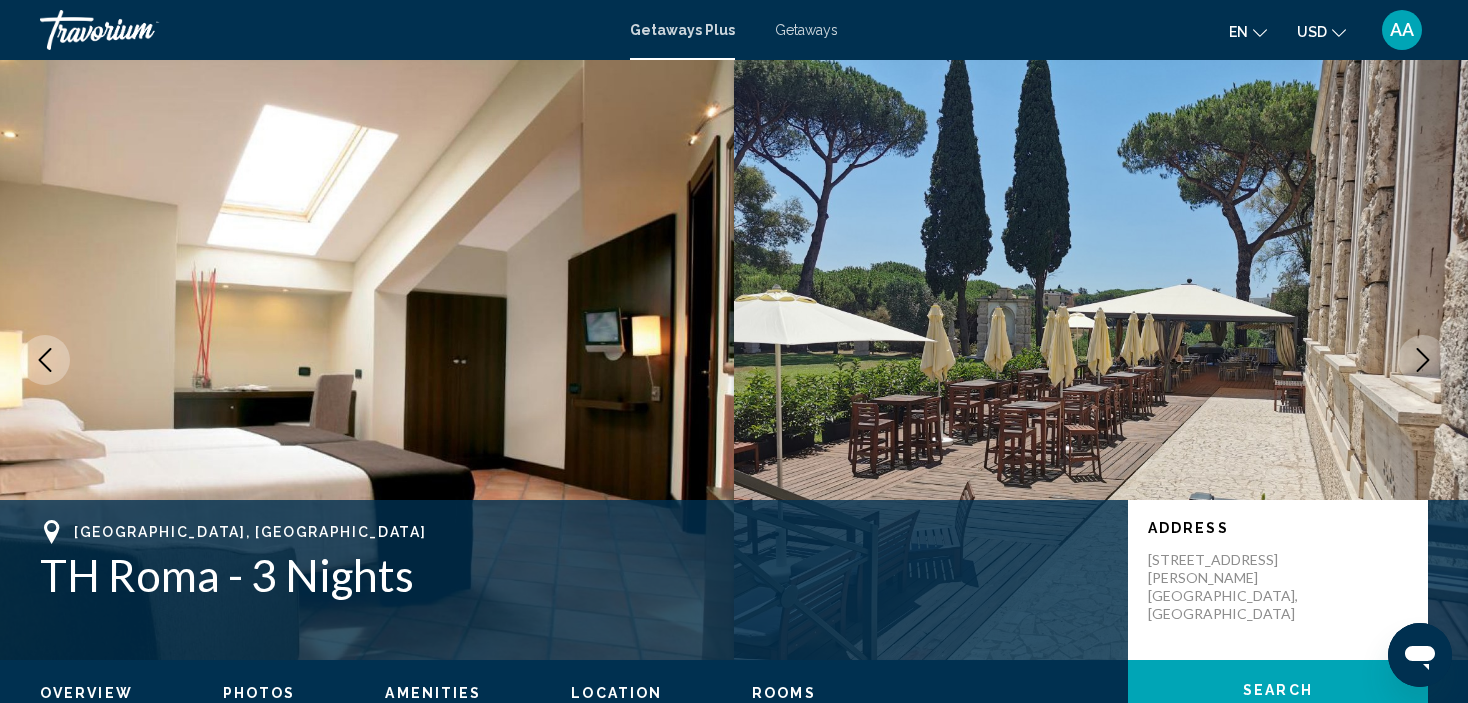 scroll, scrollTop: 8, scrollLeft: 0, axis: vertical 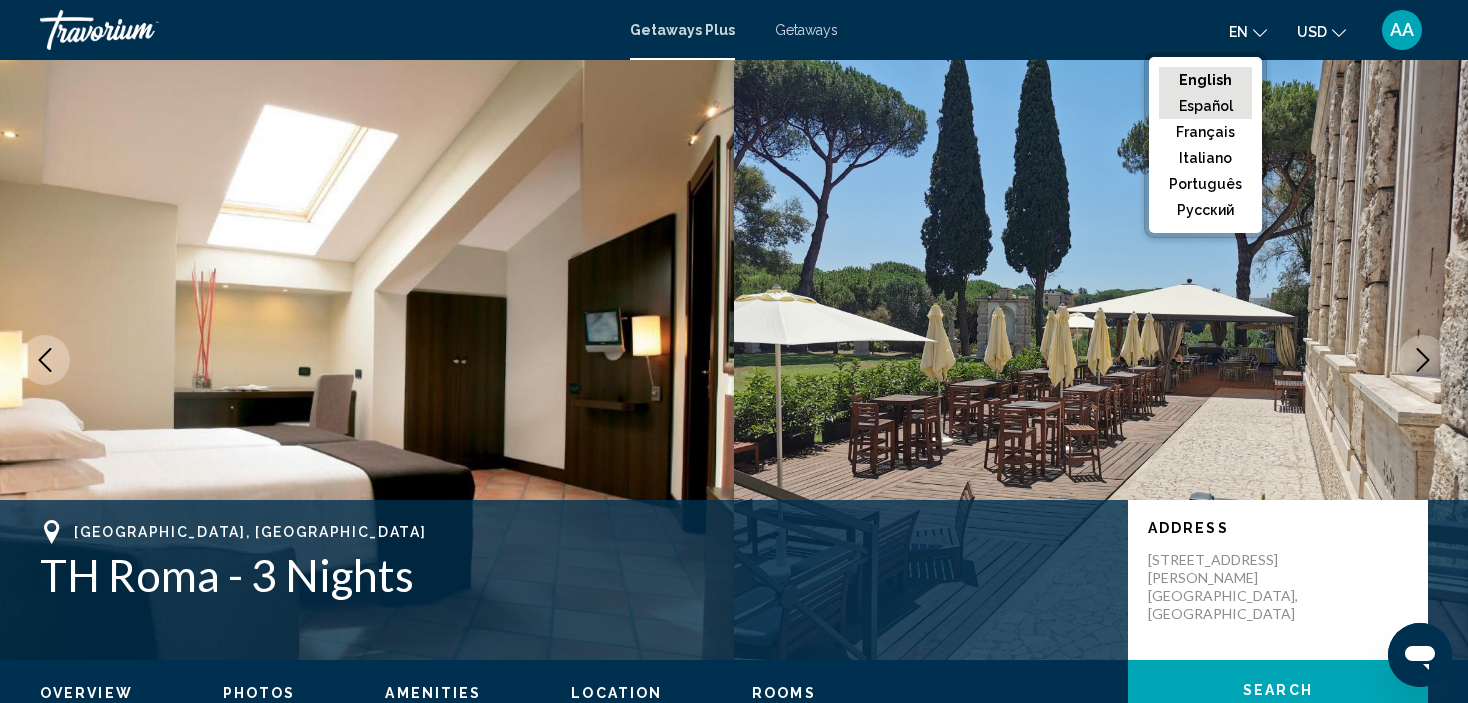 click on "Español" 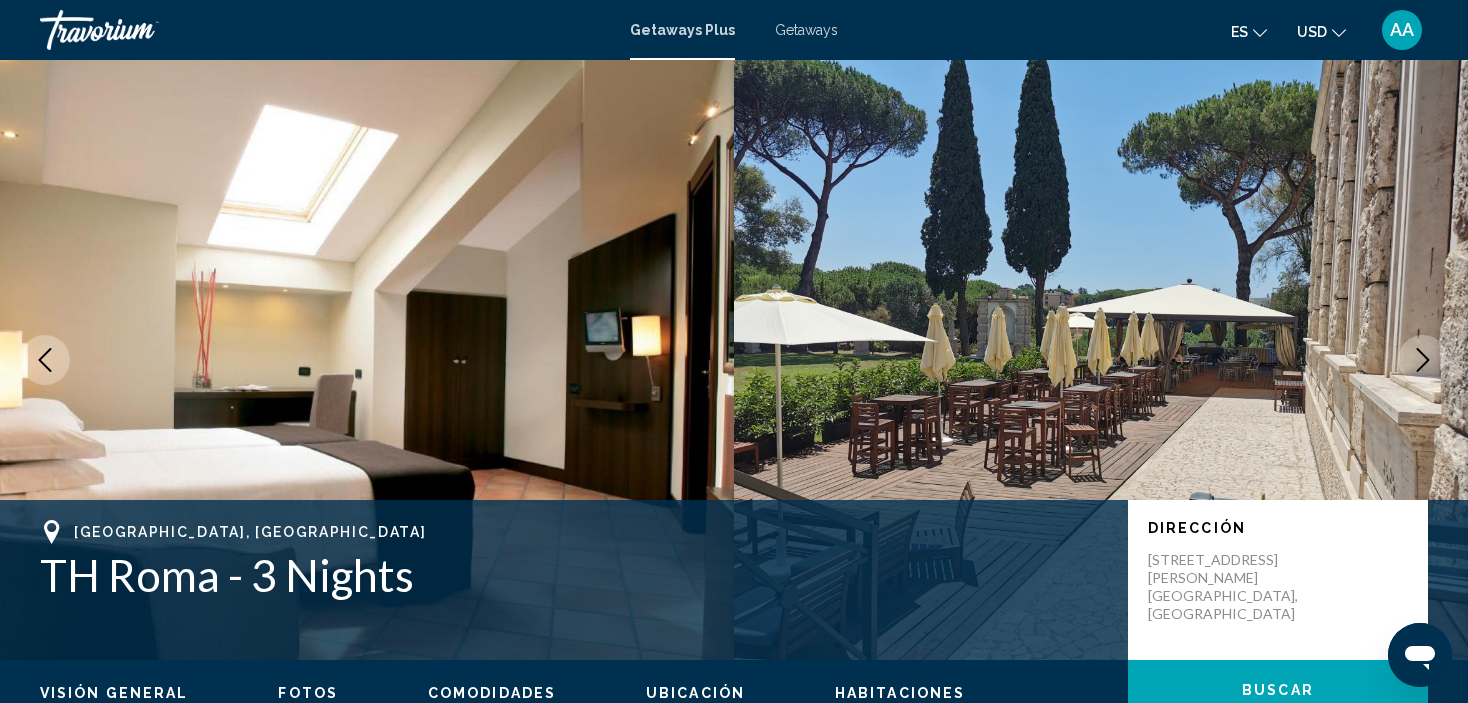 click on "USD" 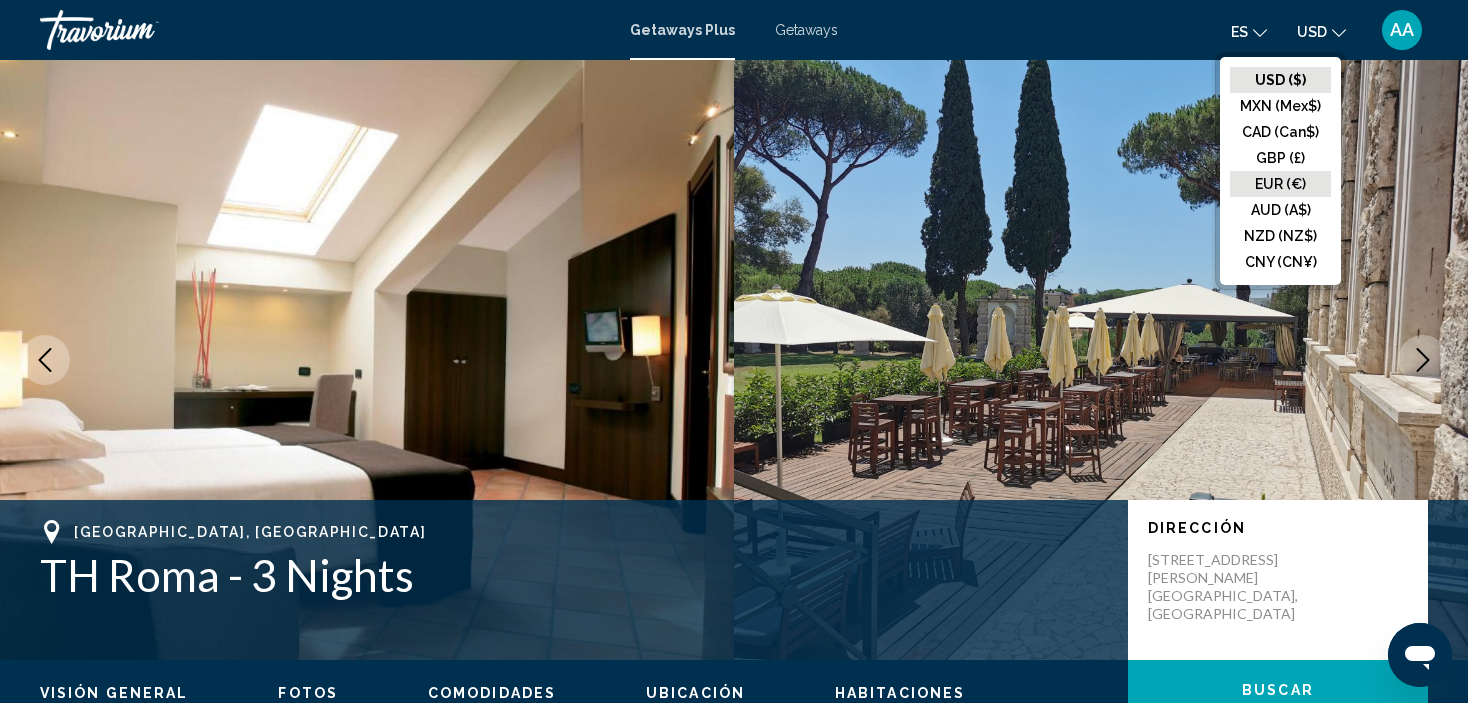 click on "EUR (€)" 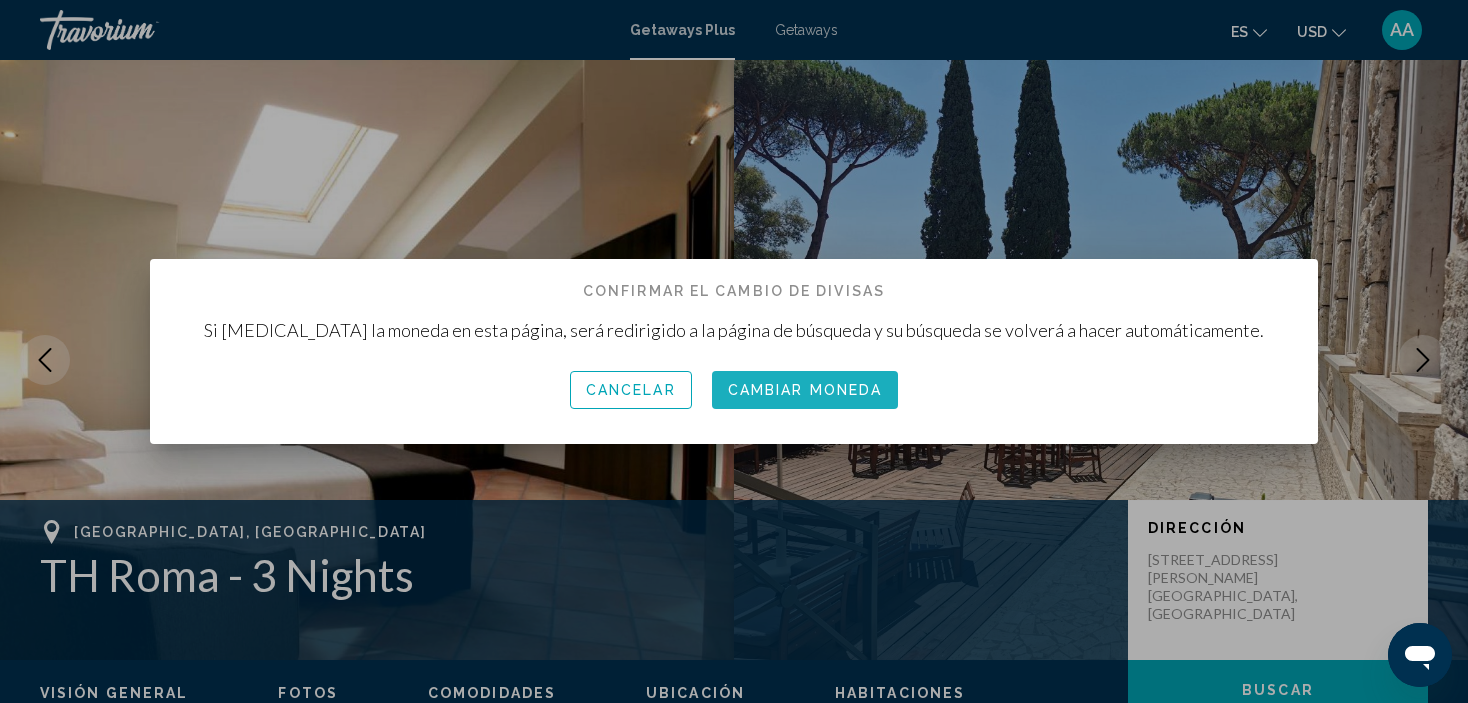 click on "Cambiar moneda" at bounding box center [805, 391] 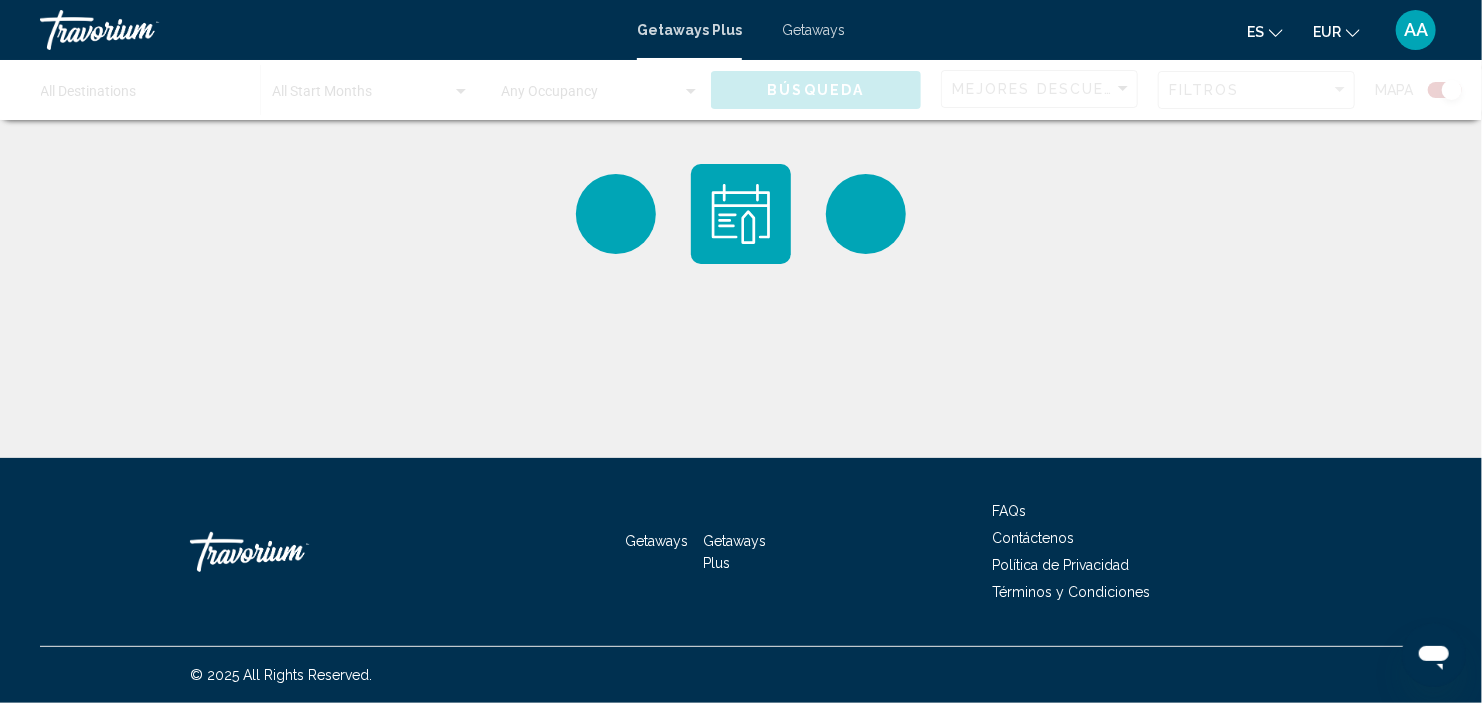 click 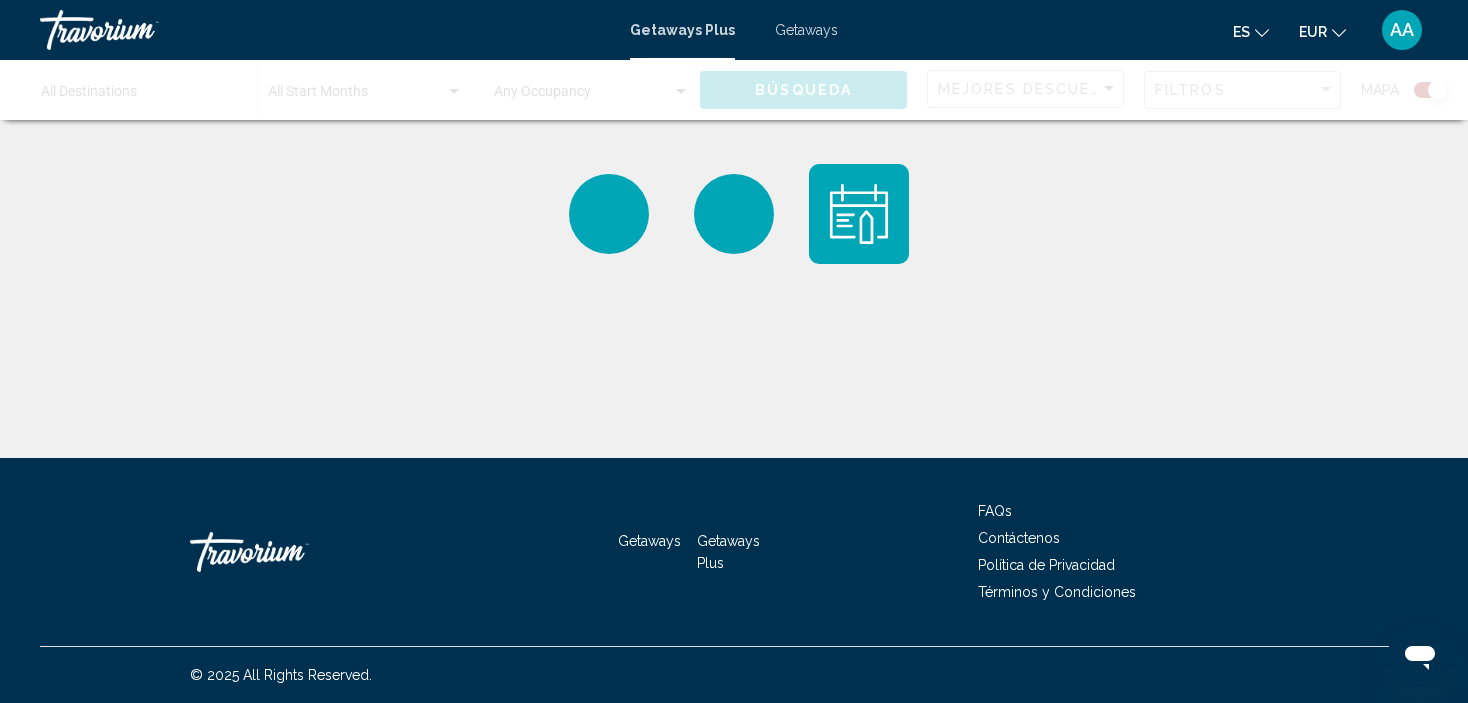 click 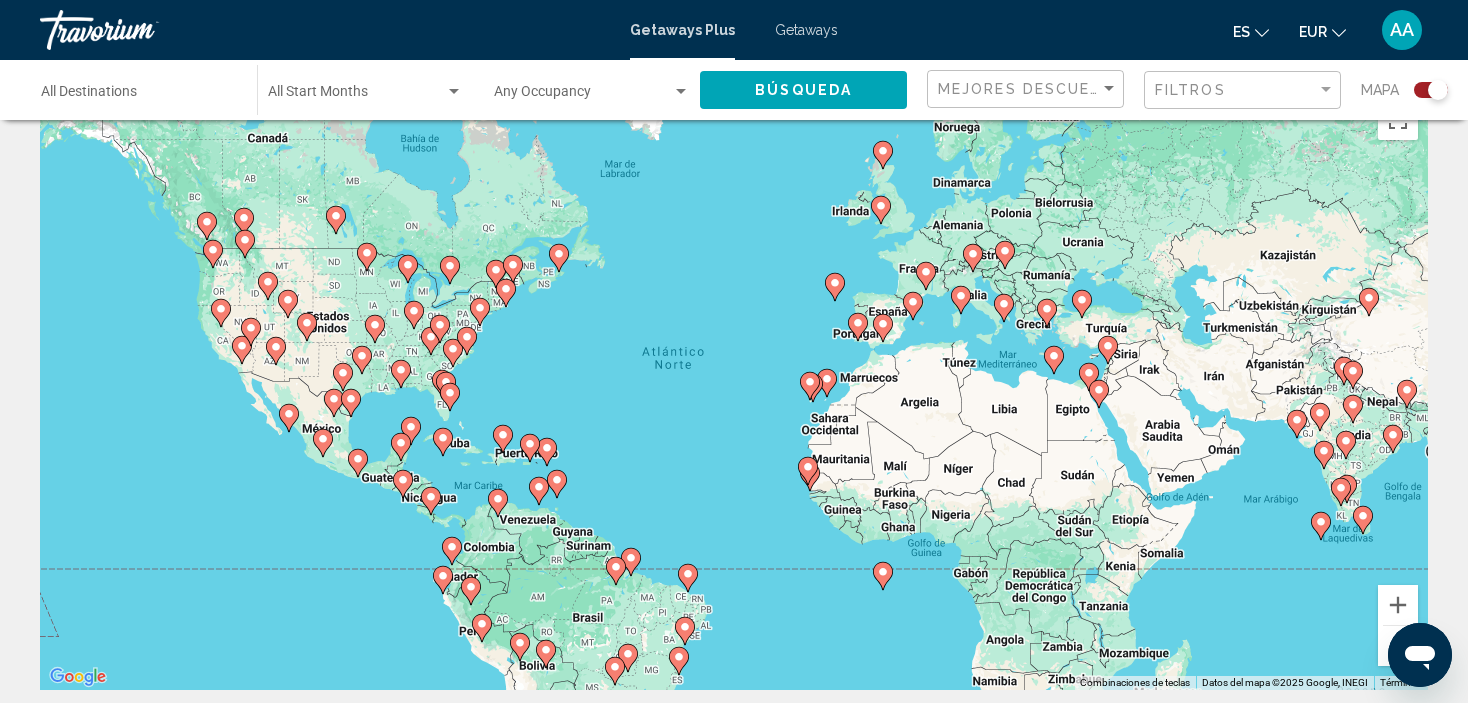 scroll, scrollTop: 0, scrollLeft: 0, axis: both 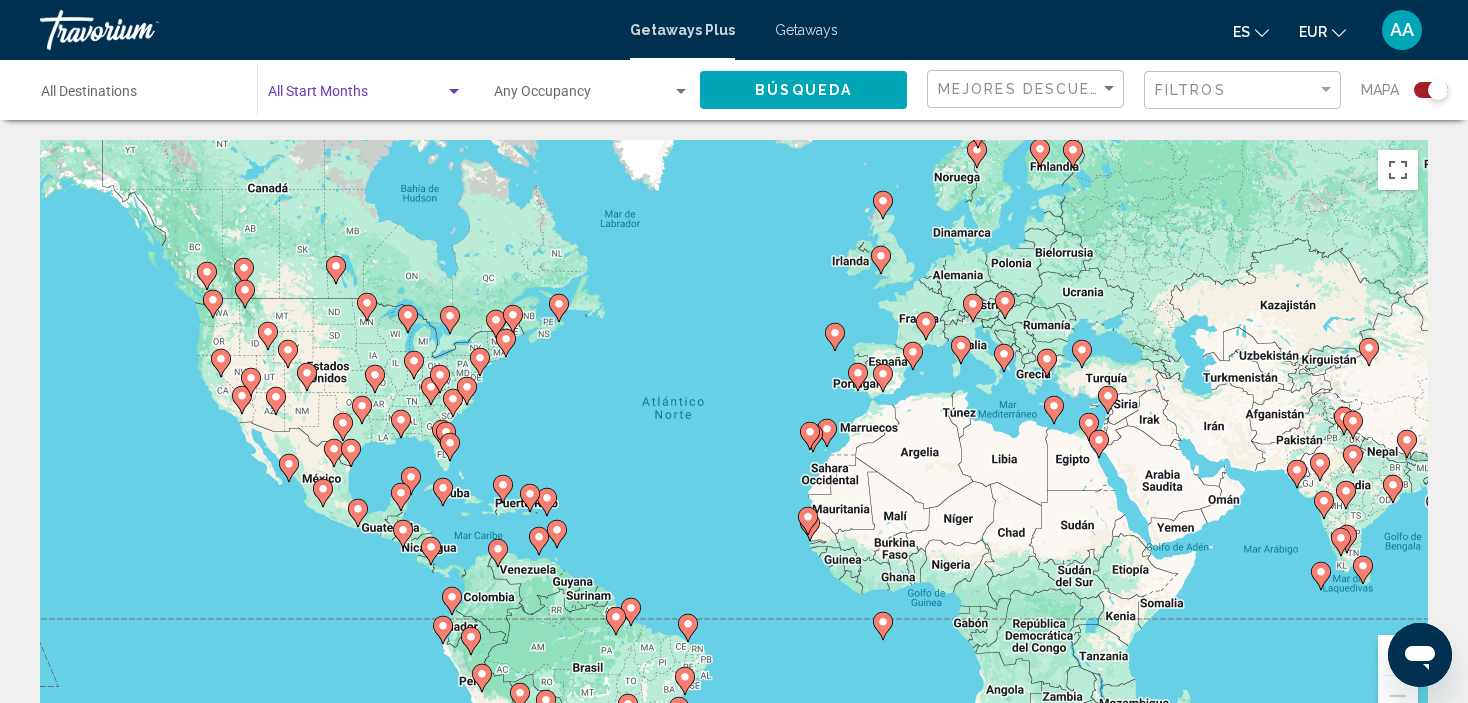 click at bounding box center (356, 96) 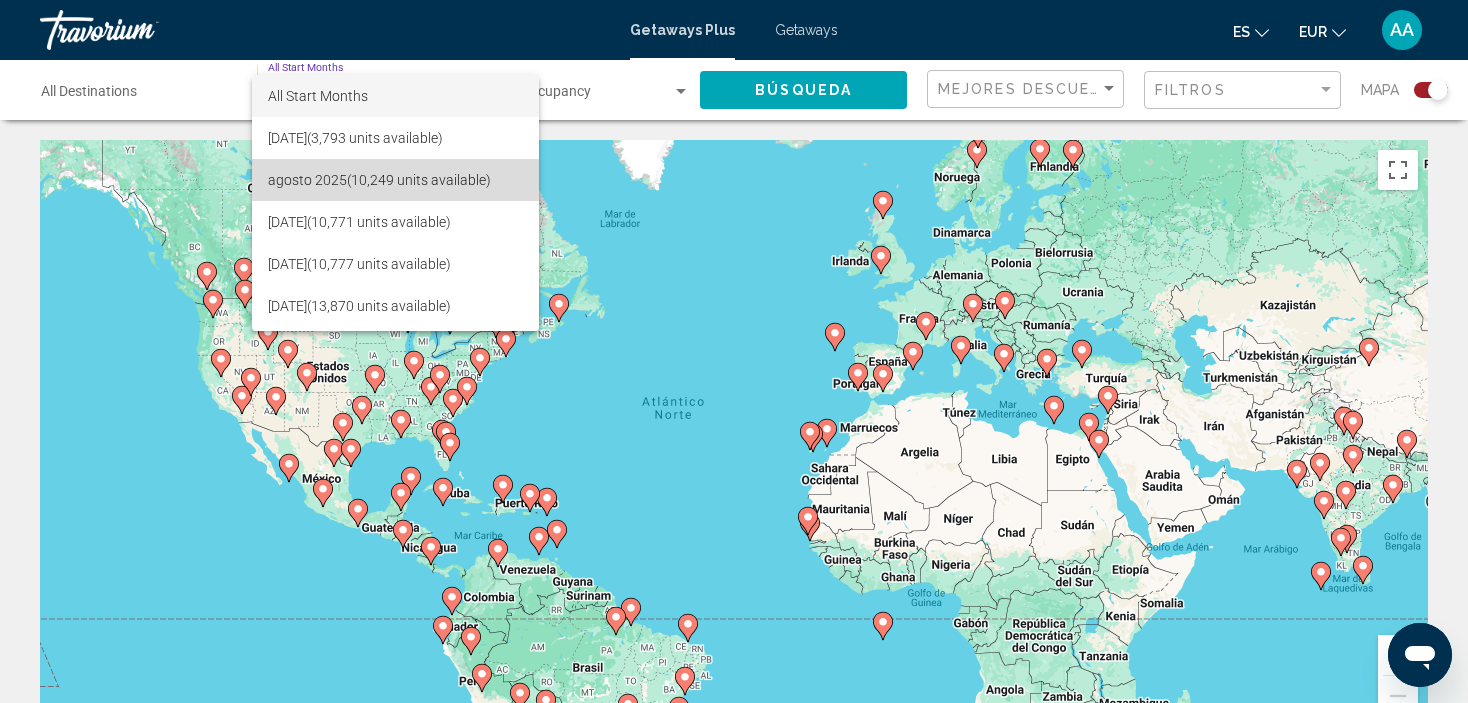 click on "[DATE]  (10,249 units available)" at bounding box center [395, 180] 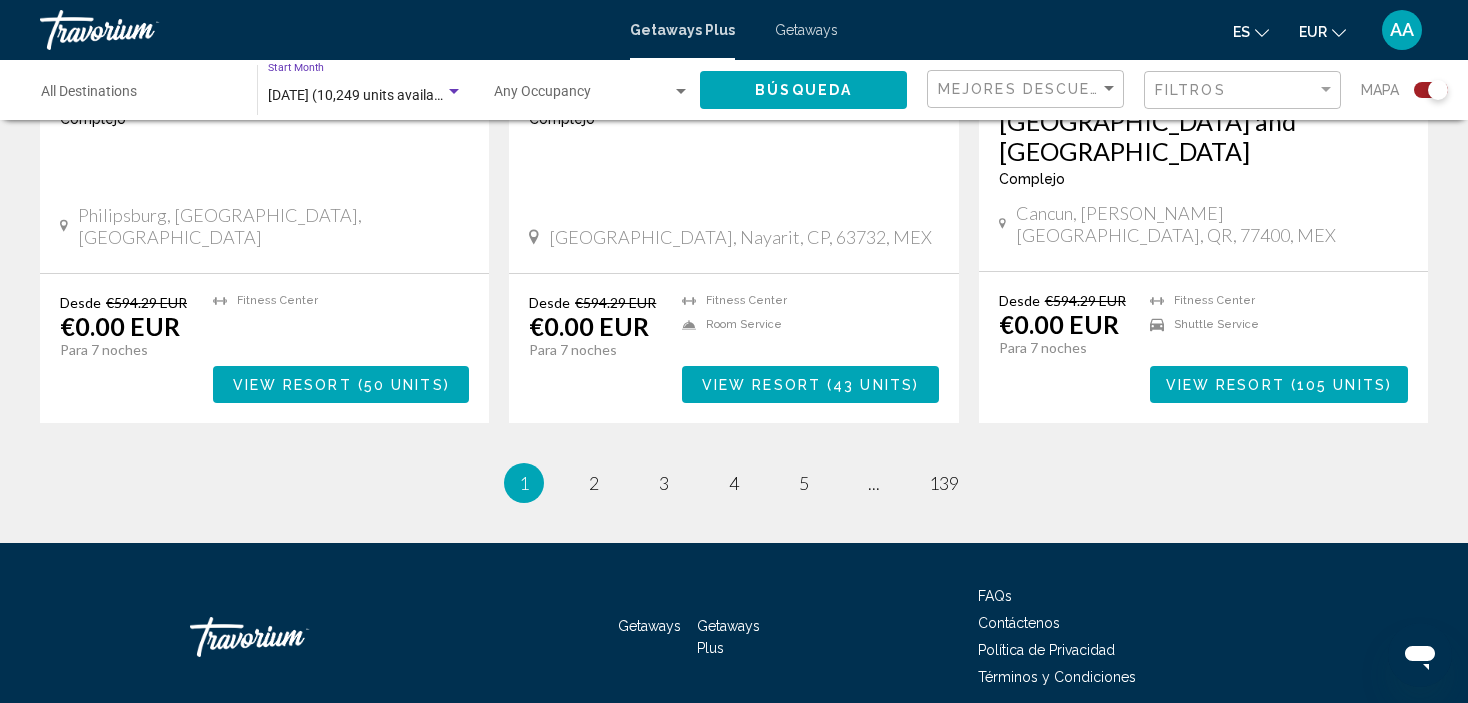 scroll, scrollTop: 3128, scrollLeft: 0, axis: vertical 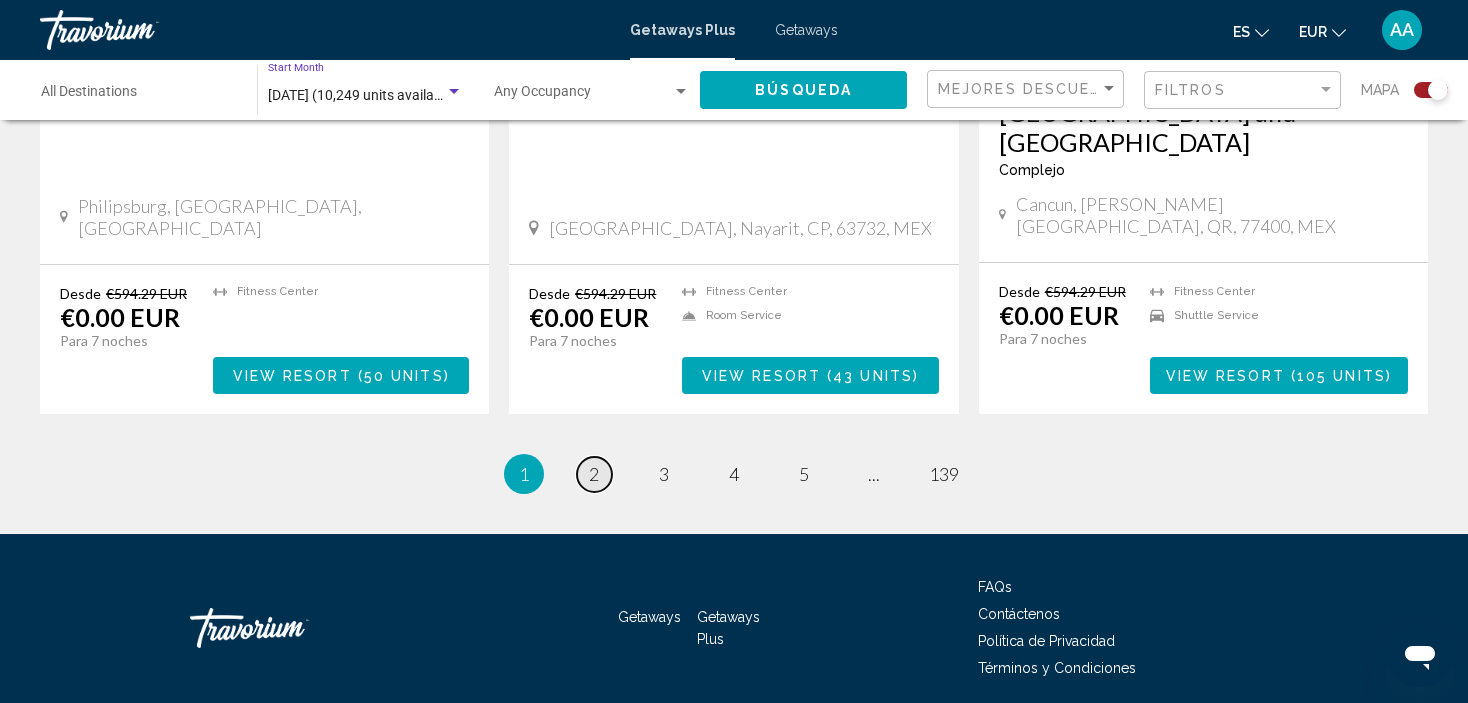 click on "2" at bounding box center (594, 474) 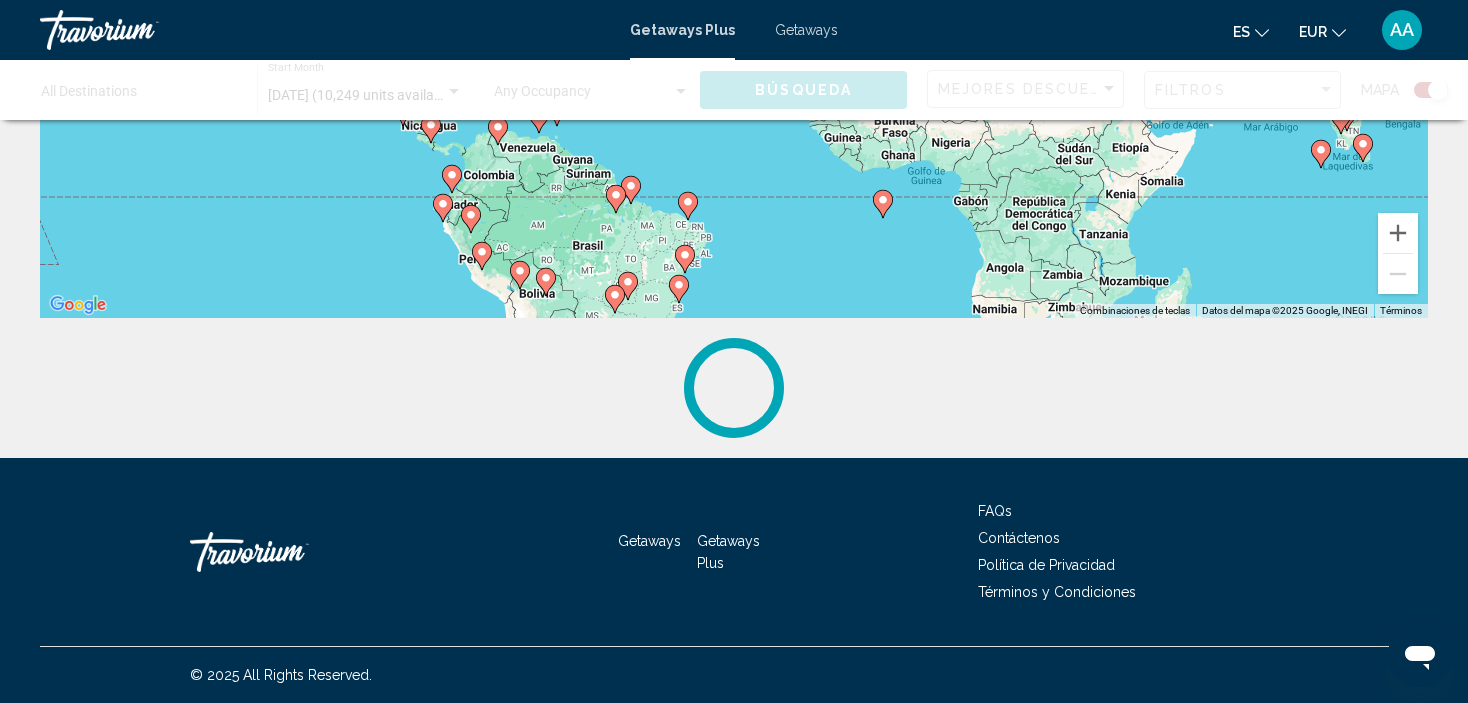 scroll, scrollTop: 0, scrollLeft: 0, axis: both 